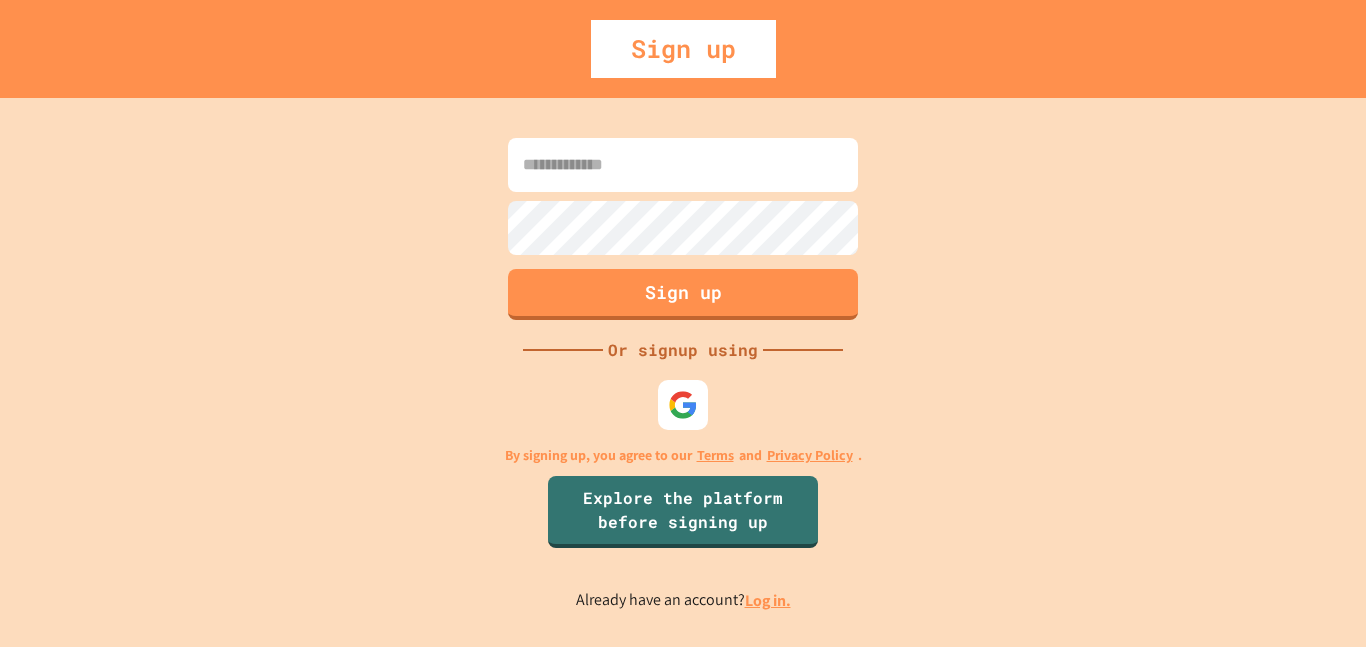 scroll, scrollTop: 0, scrollLeft: 0, axis: both 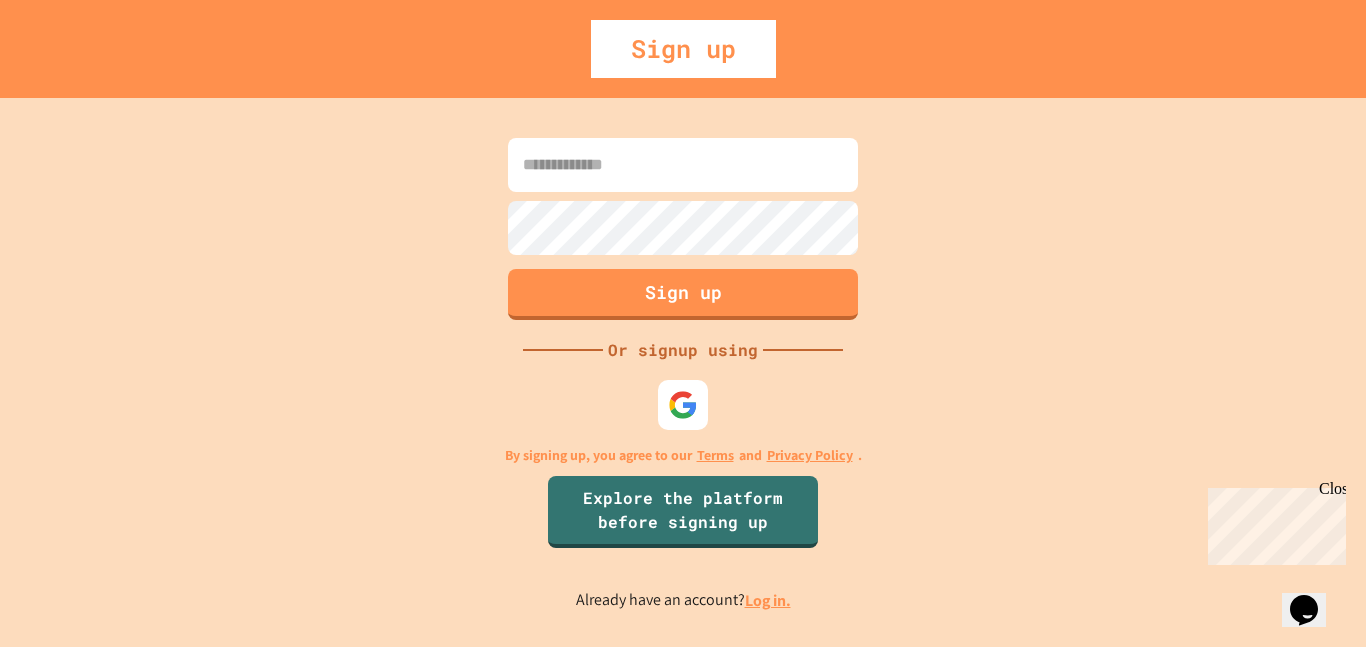 click on "Sign up Or signup using By signing up, you agree to our   Terms   and   Privacy Policy . Explore the platform before signing up Already have an account?  Log in." at bounding box center [683, 372] 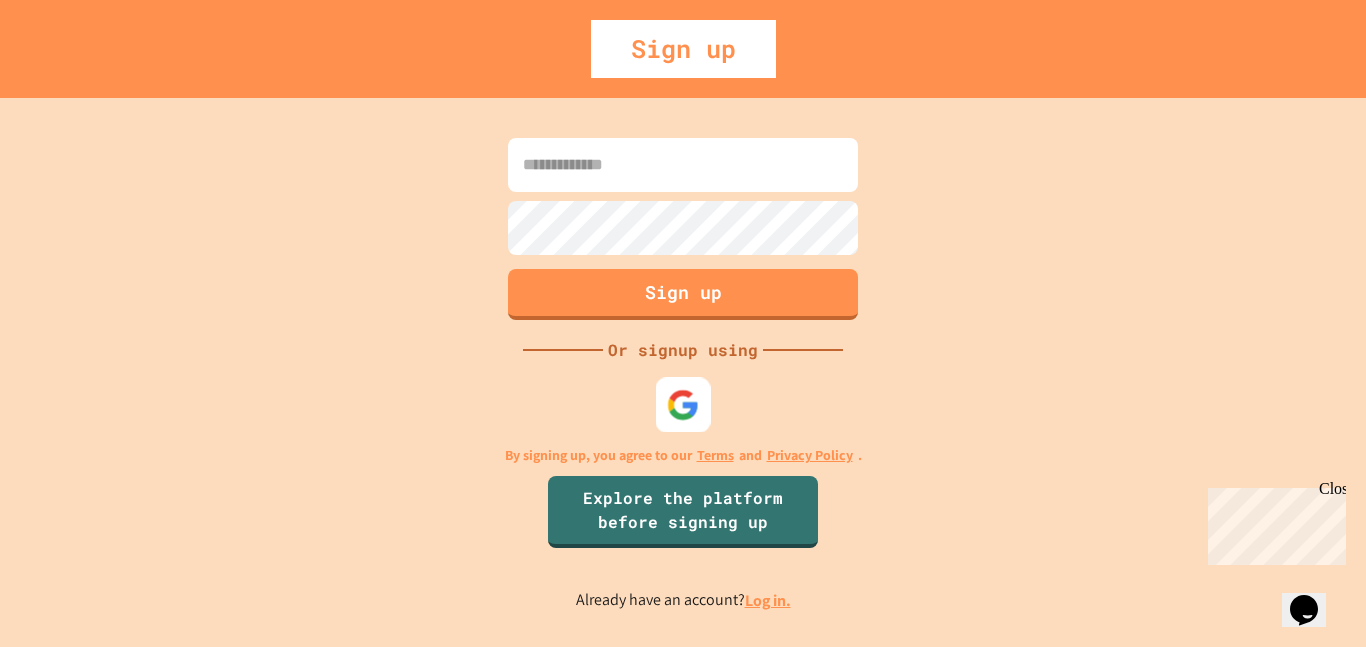click at bounding box center (683, 404) 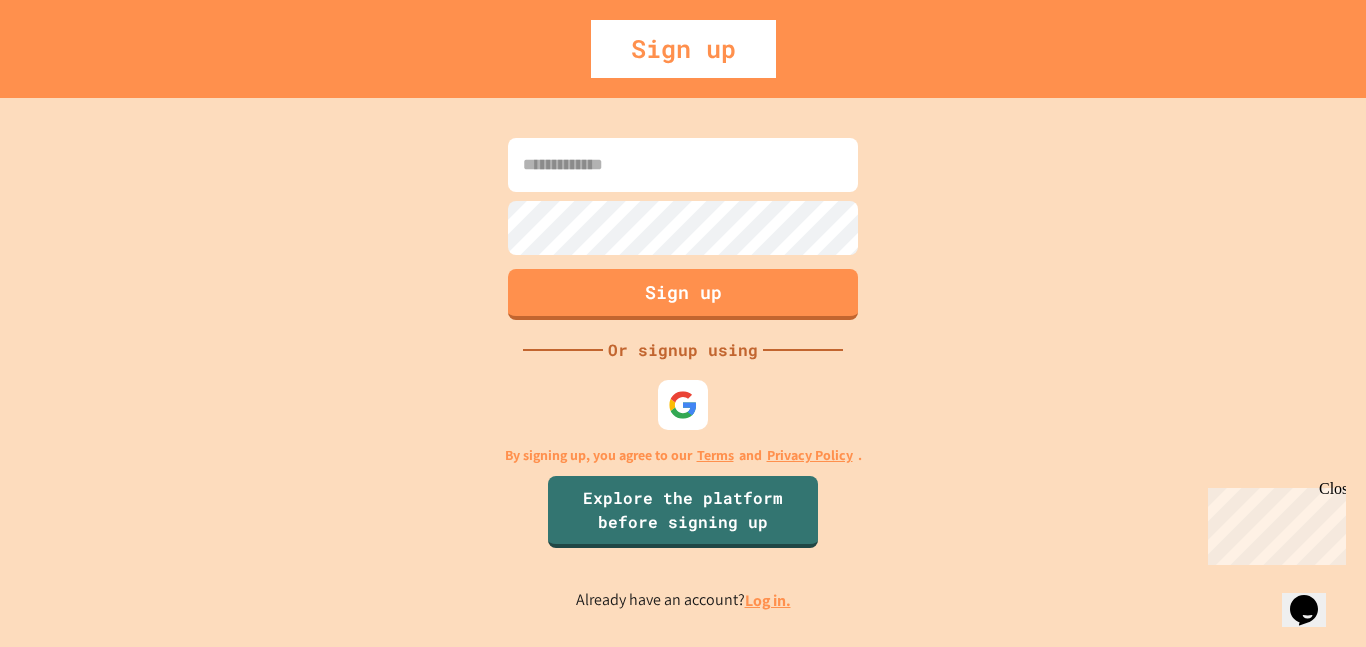 scroll, scrollTop: 0, scrollLeft: 0, axis: both 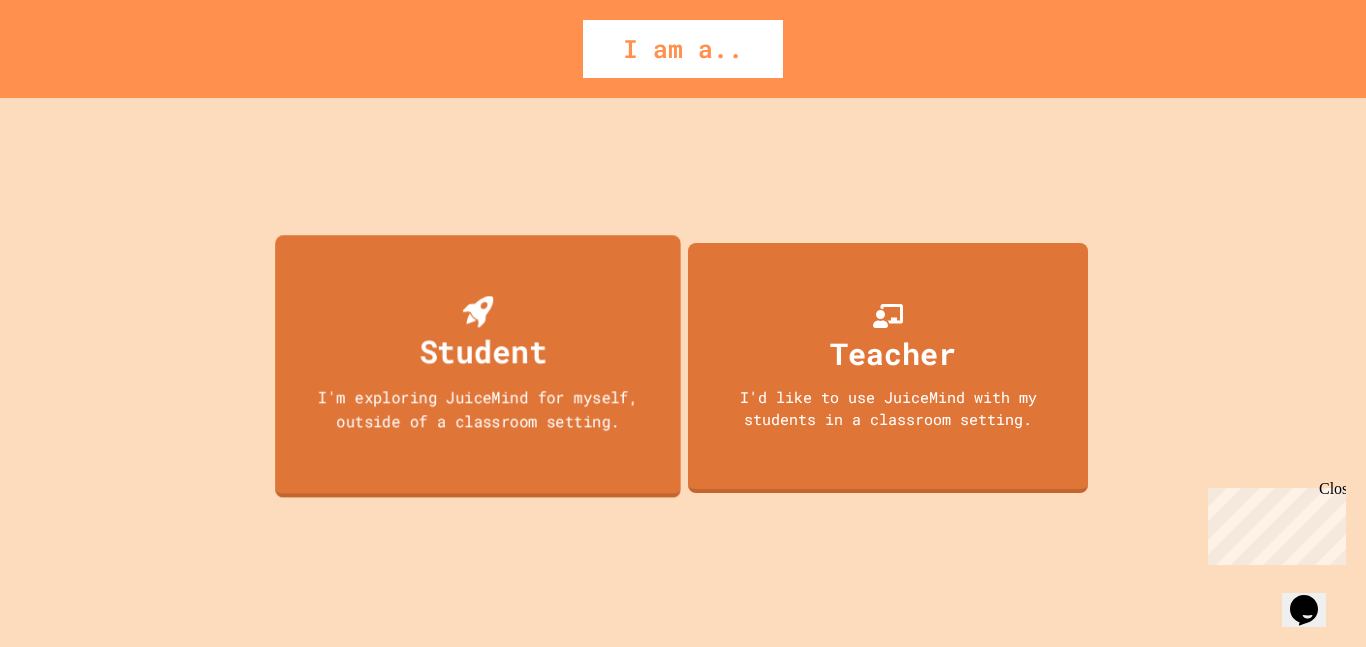 click on "Student" at bounding box center (478, 335) 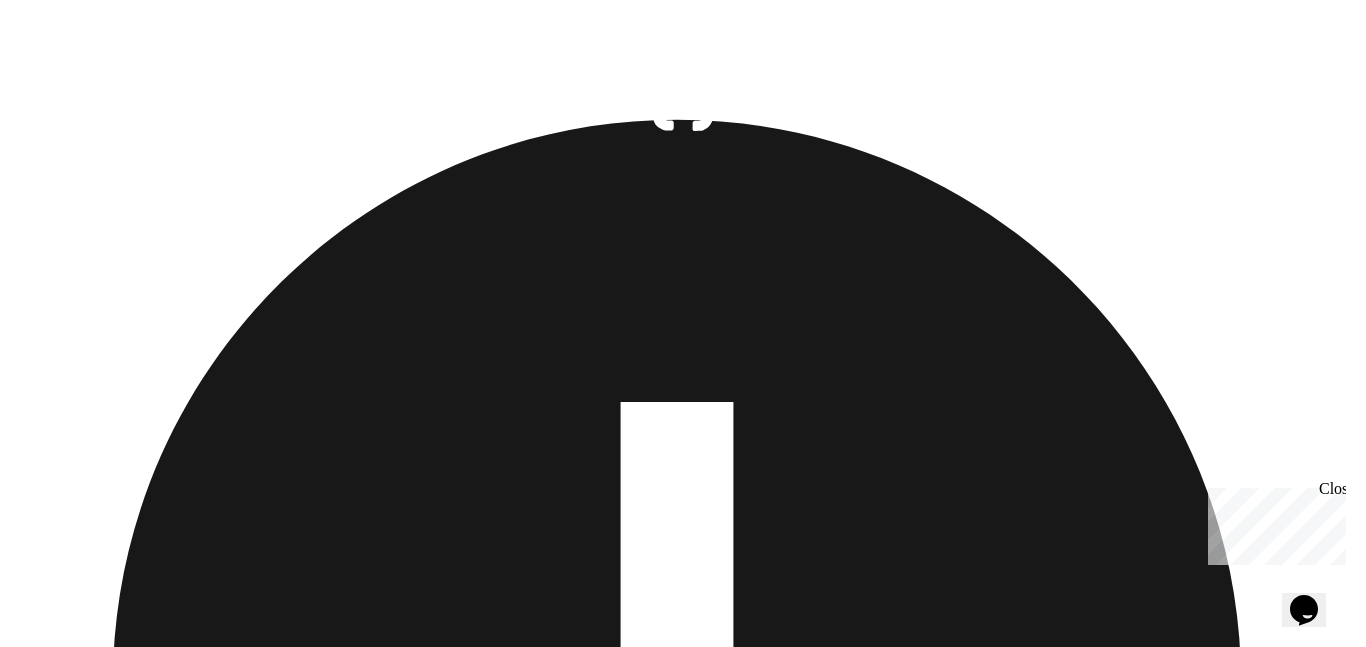 click at bounding box center [683, 1492] 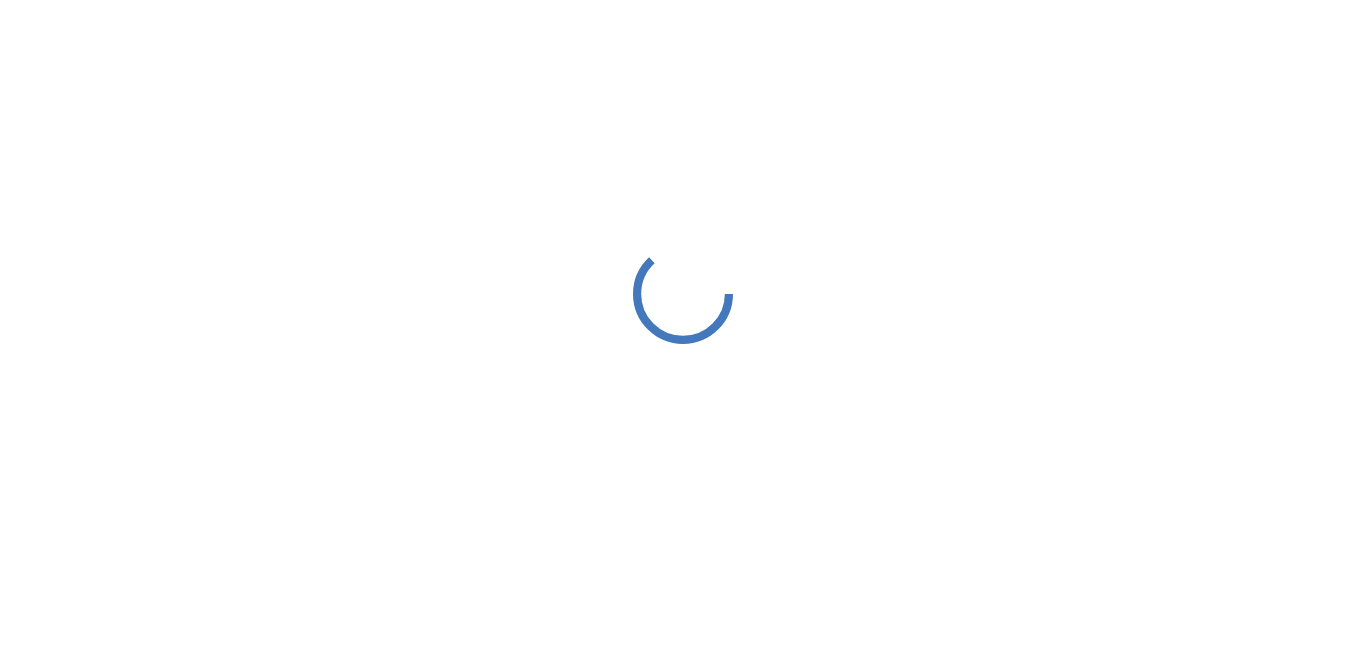 scroll, scrollTop: 0, scrollLeft: 0, axis: both 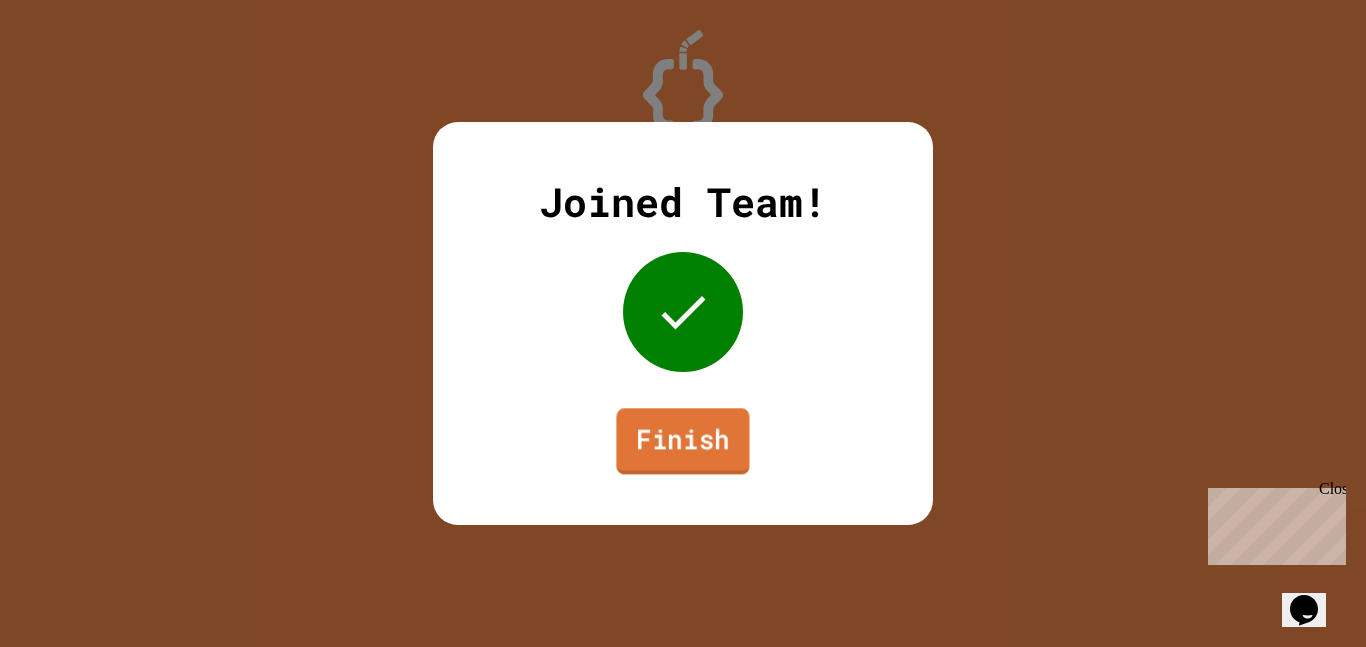 click on "Finish" at bounding box center [682, 441] 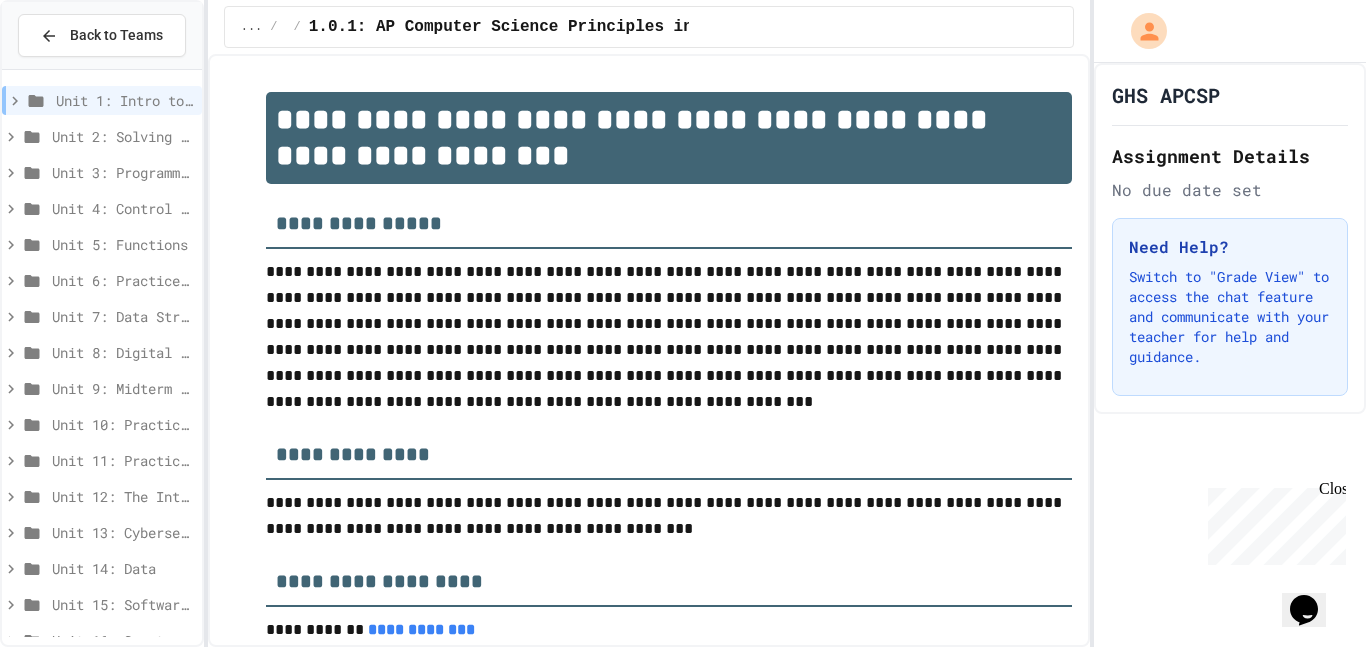 click on "Unit 1: Intro to Computer Science" at bounding box center [102, 100] 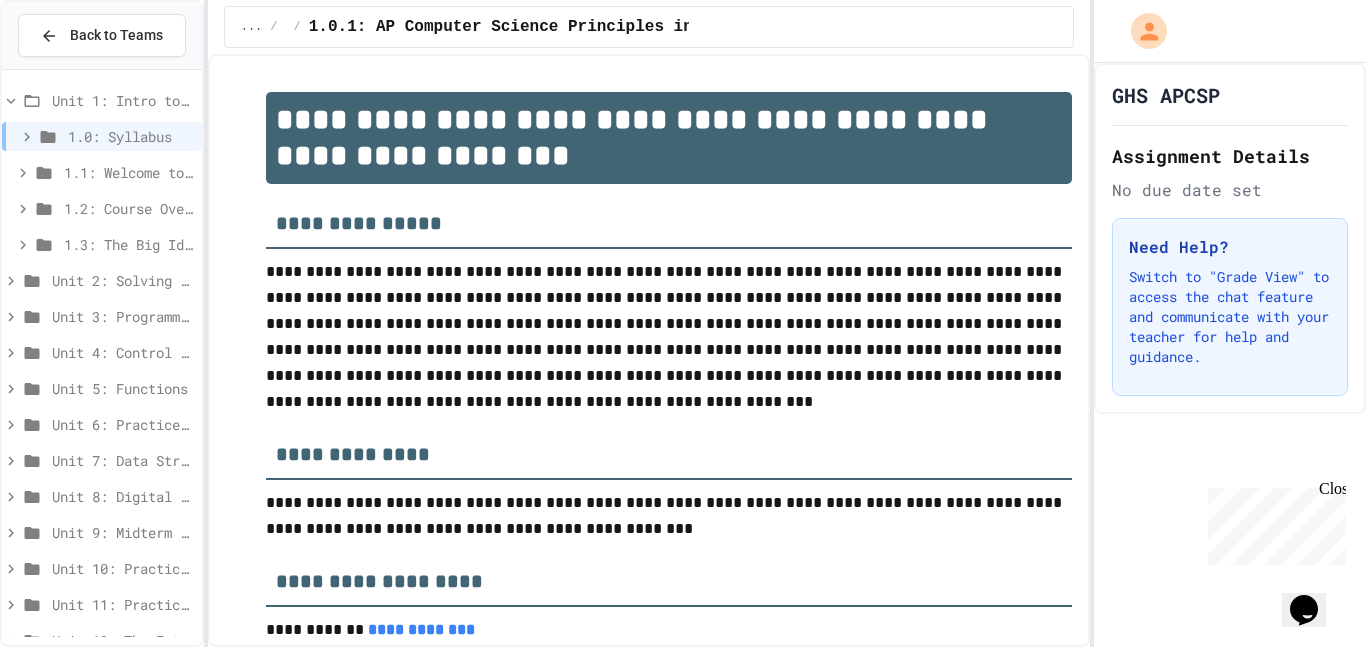 click 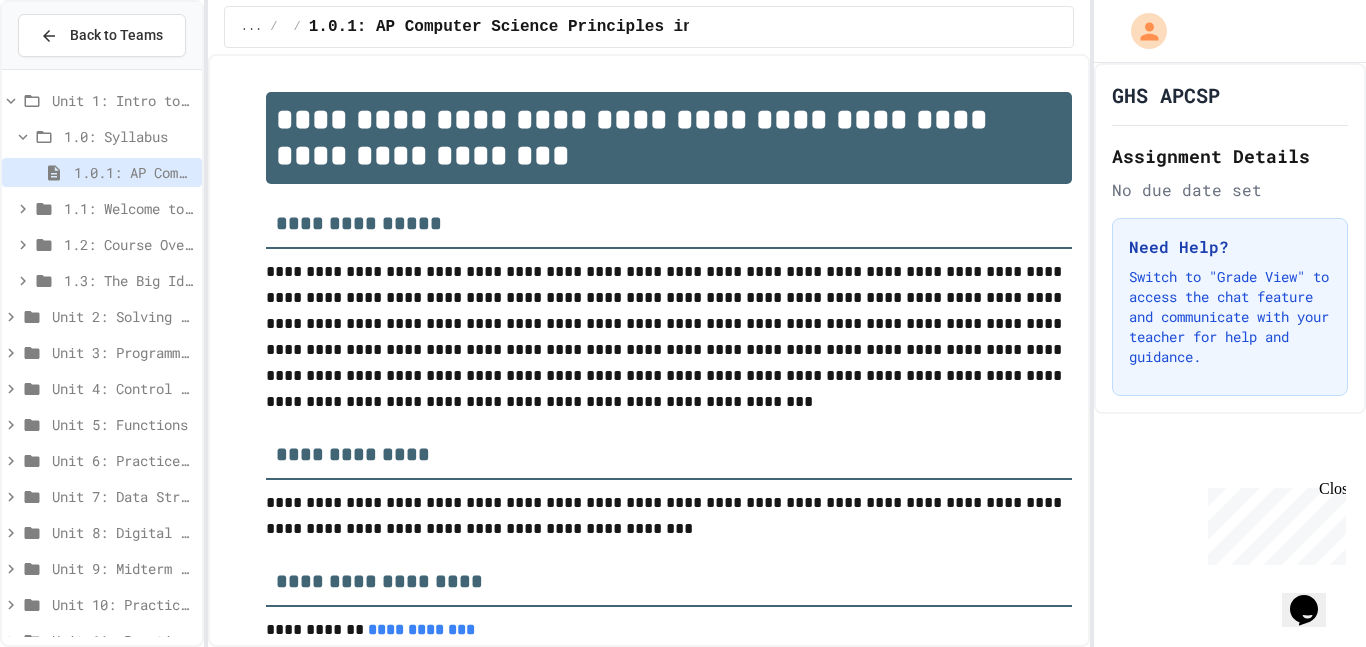 click 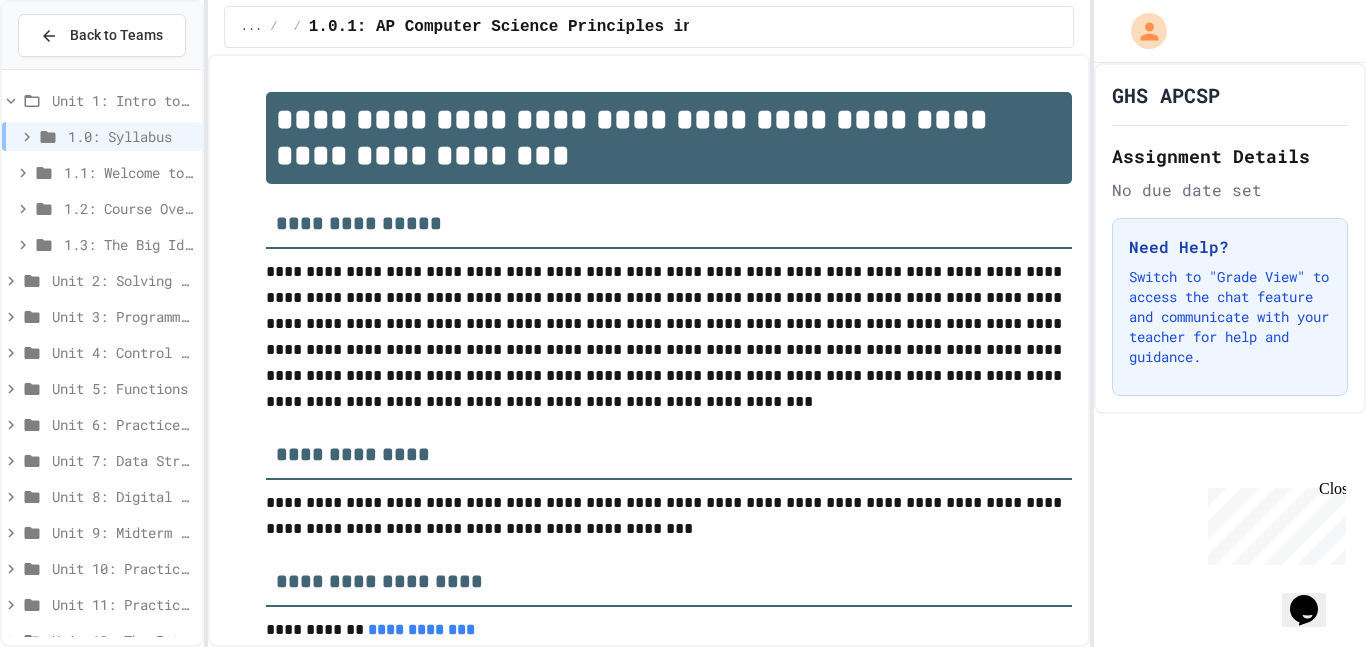 click 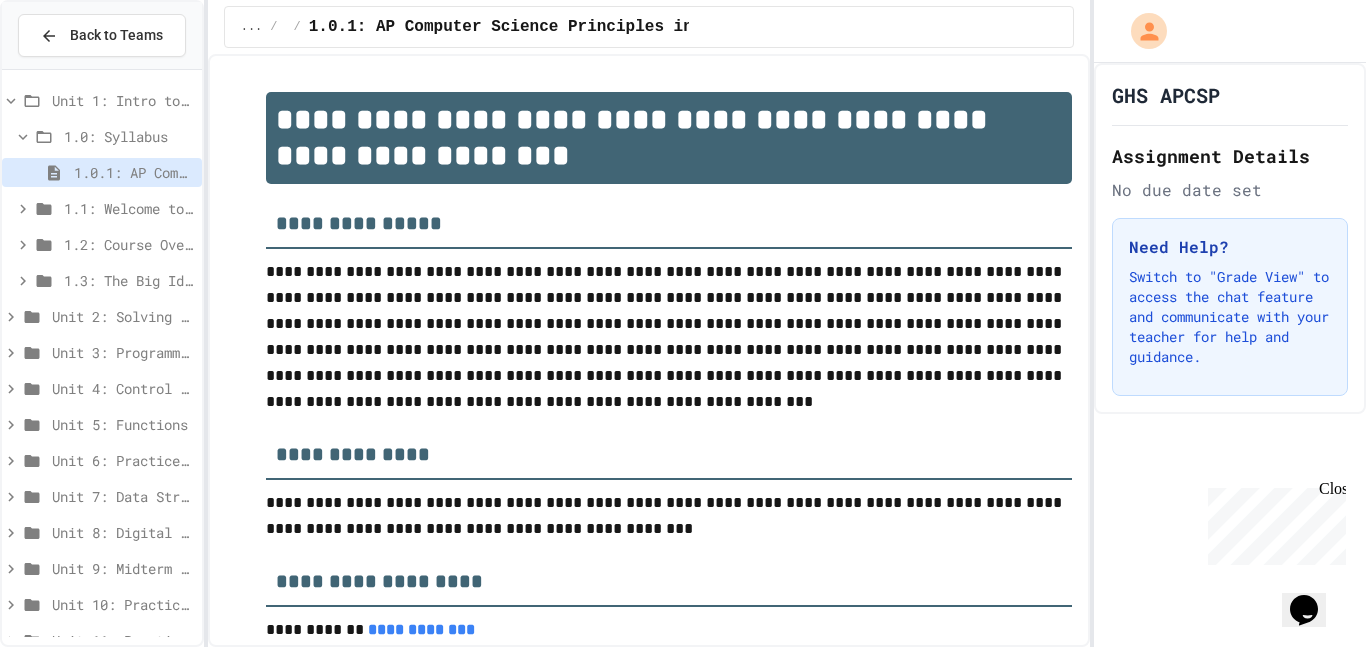 click 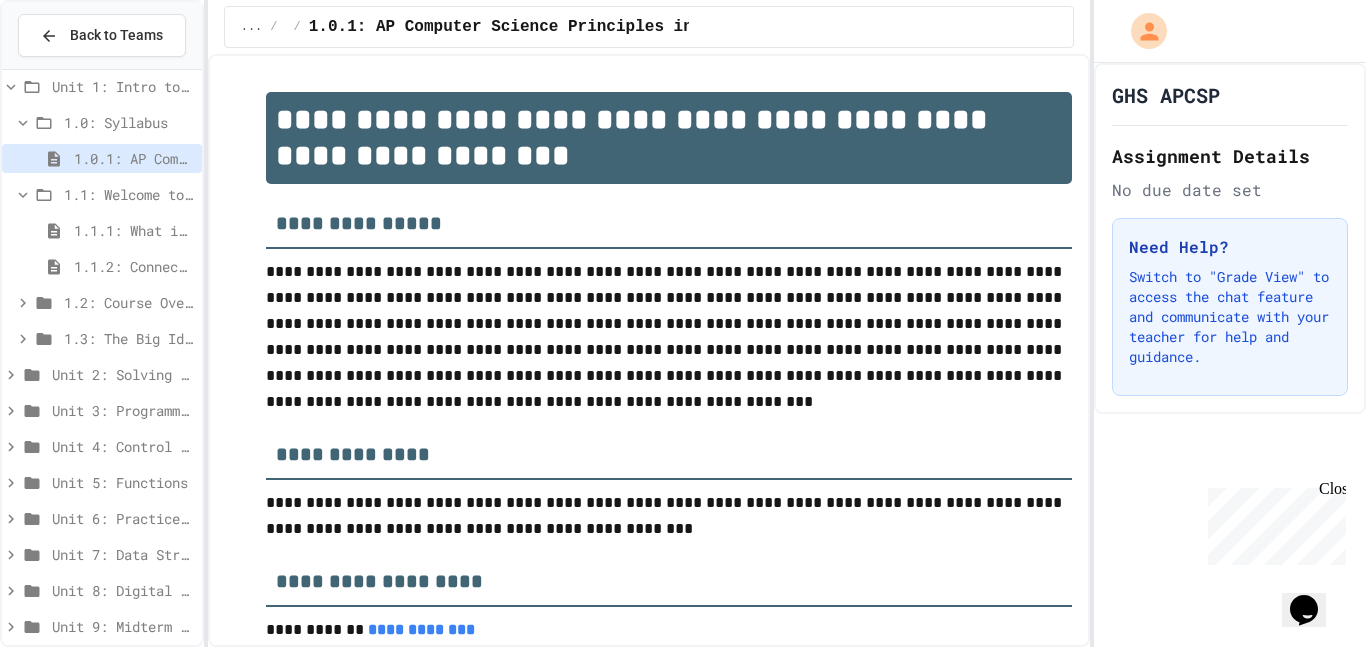 scroll, scrollTop: 17, scrollLeft: 0, axis: vertical 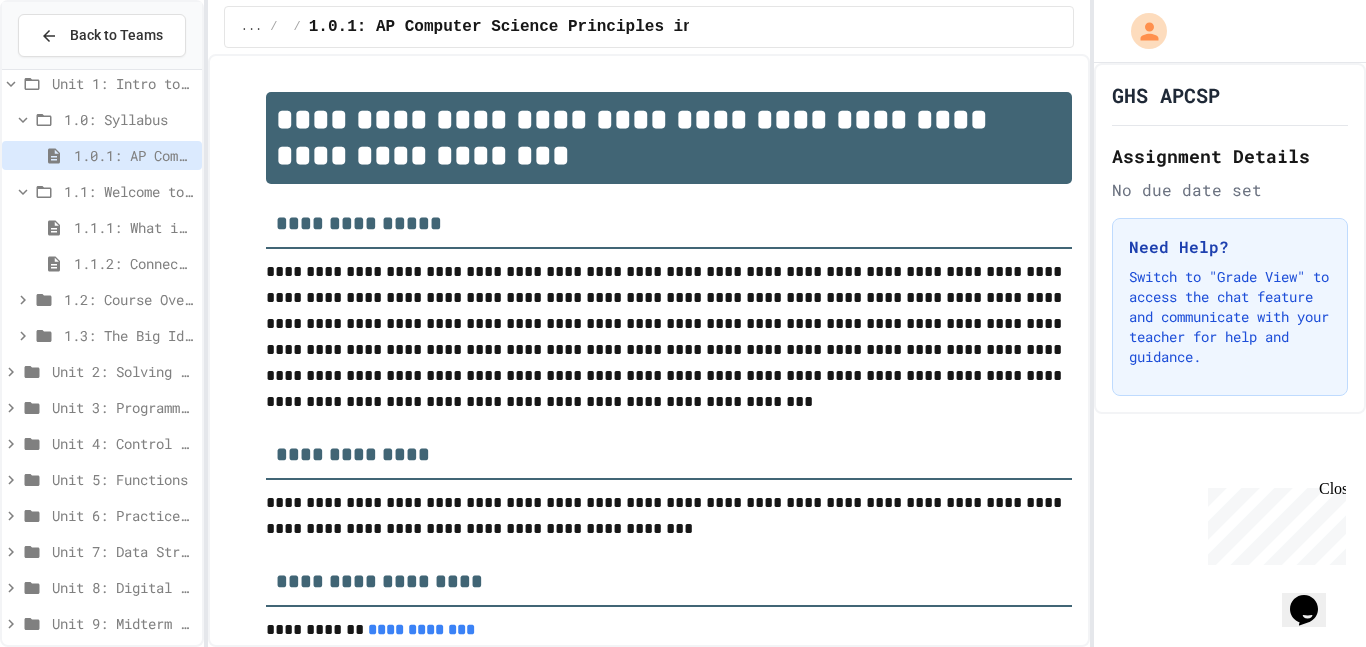 click 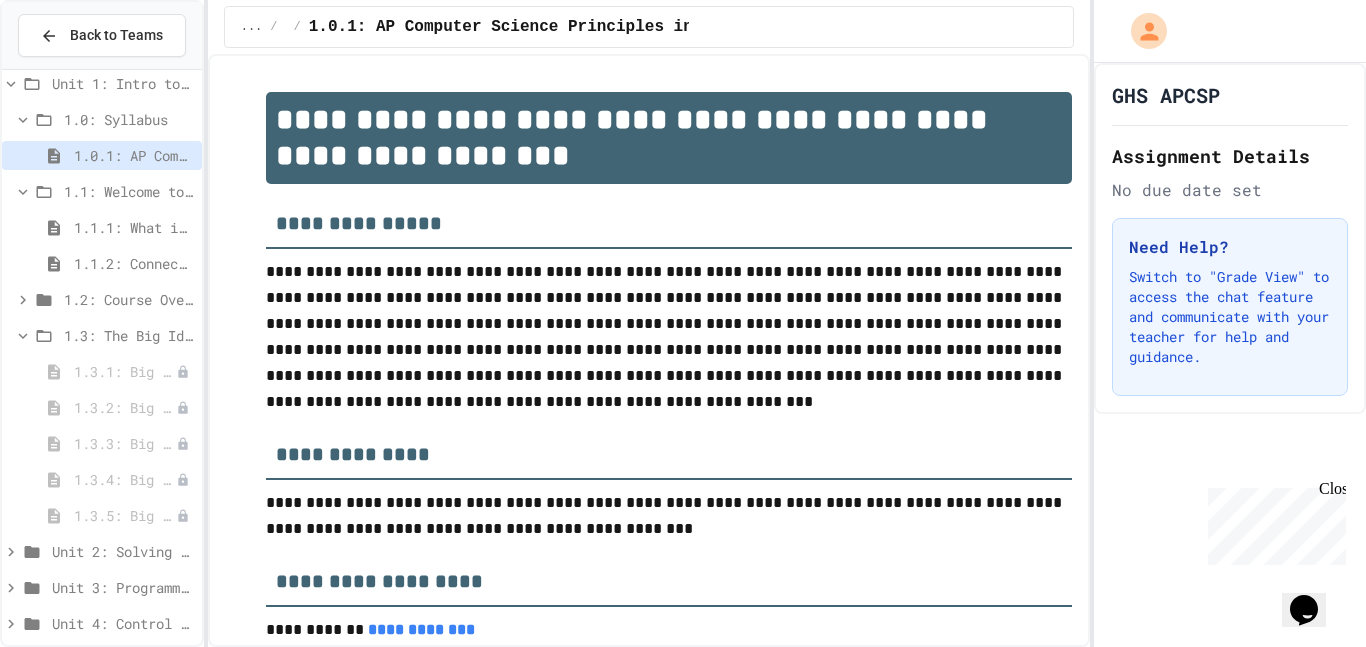 click 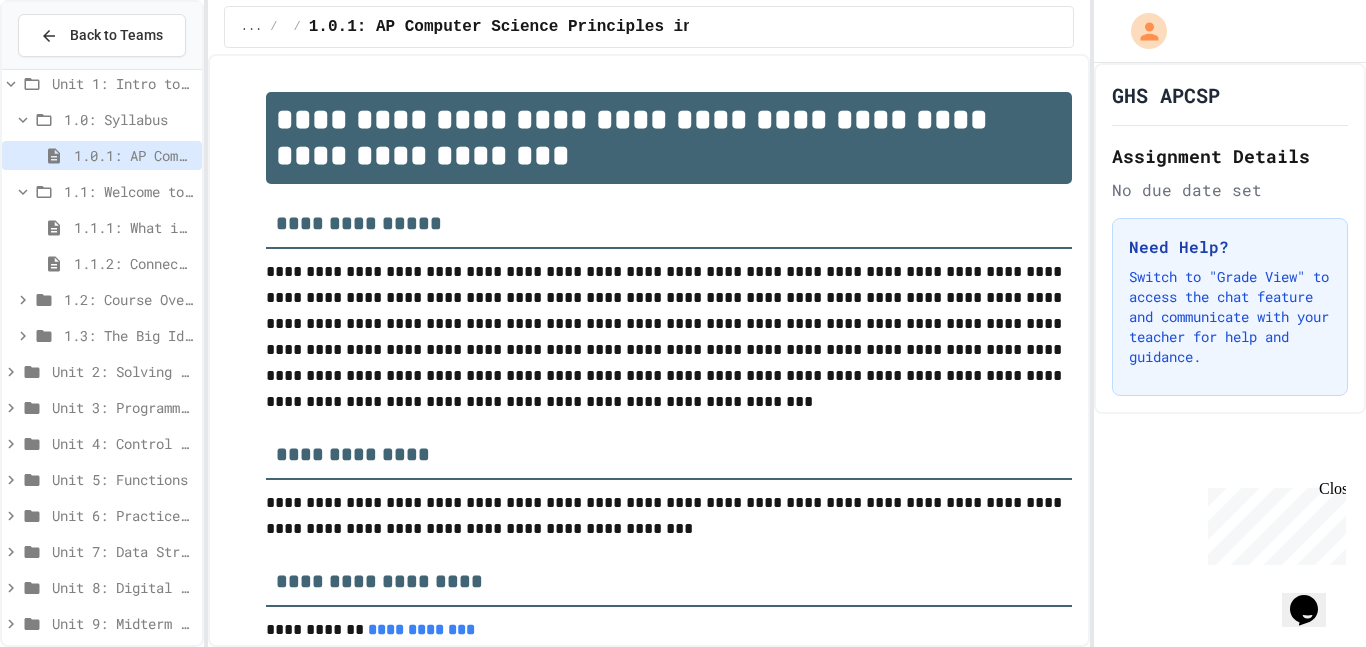 click 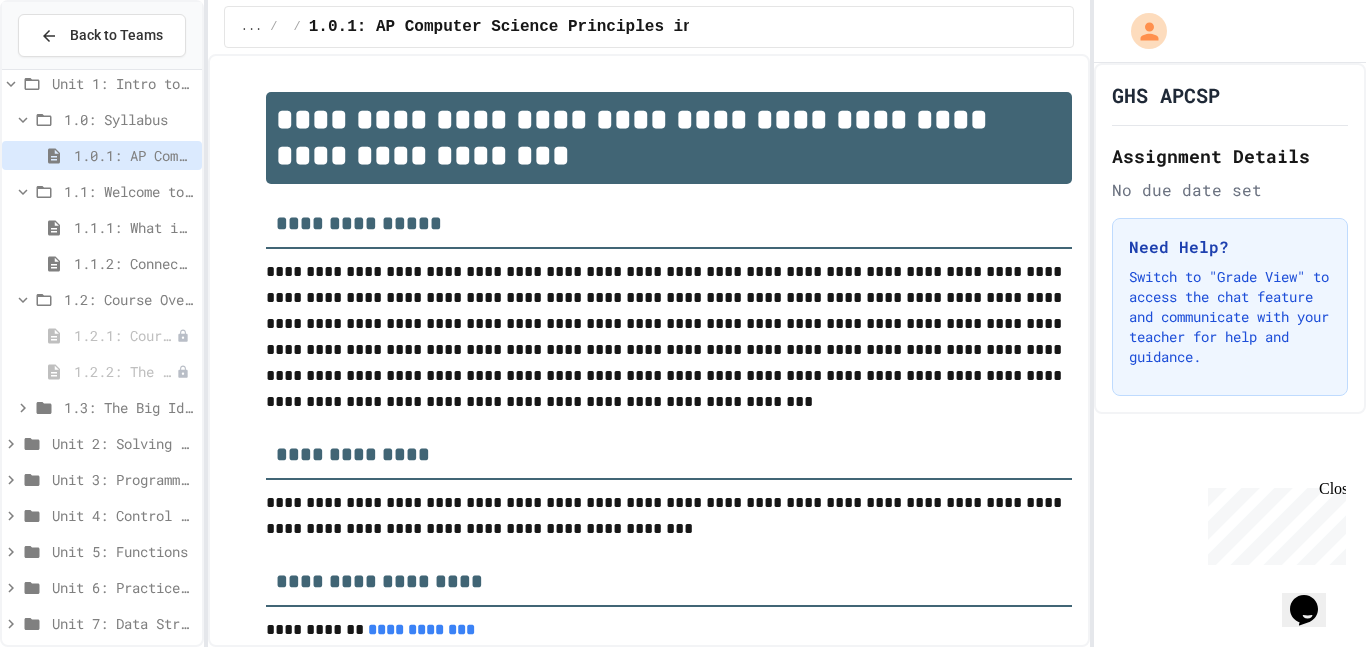 click 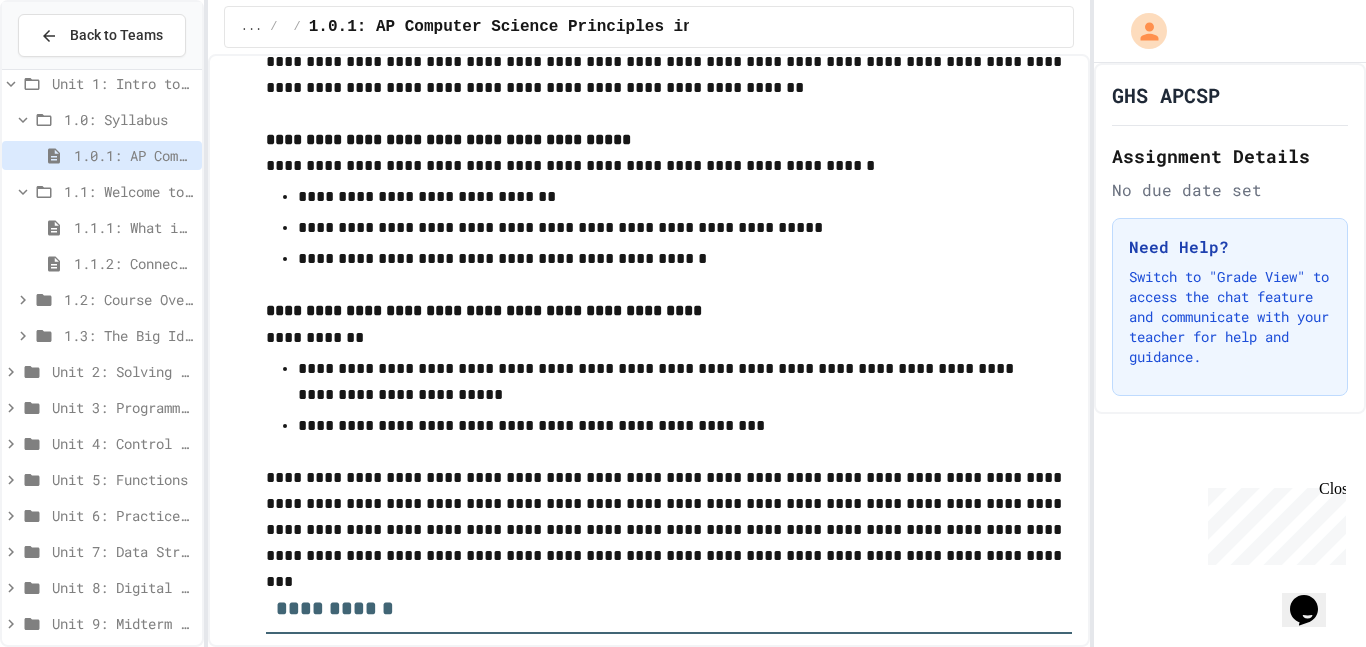scroll, scrollTop: 1574, scrollLeft: 0, axis: vertical 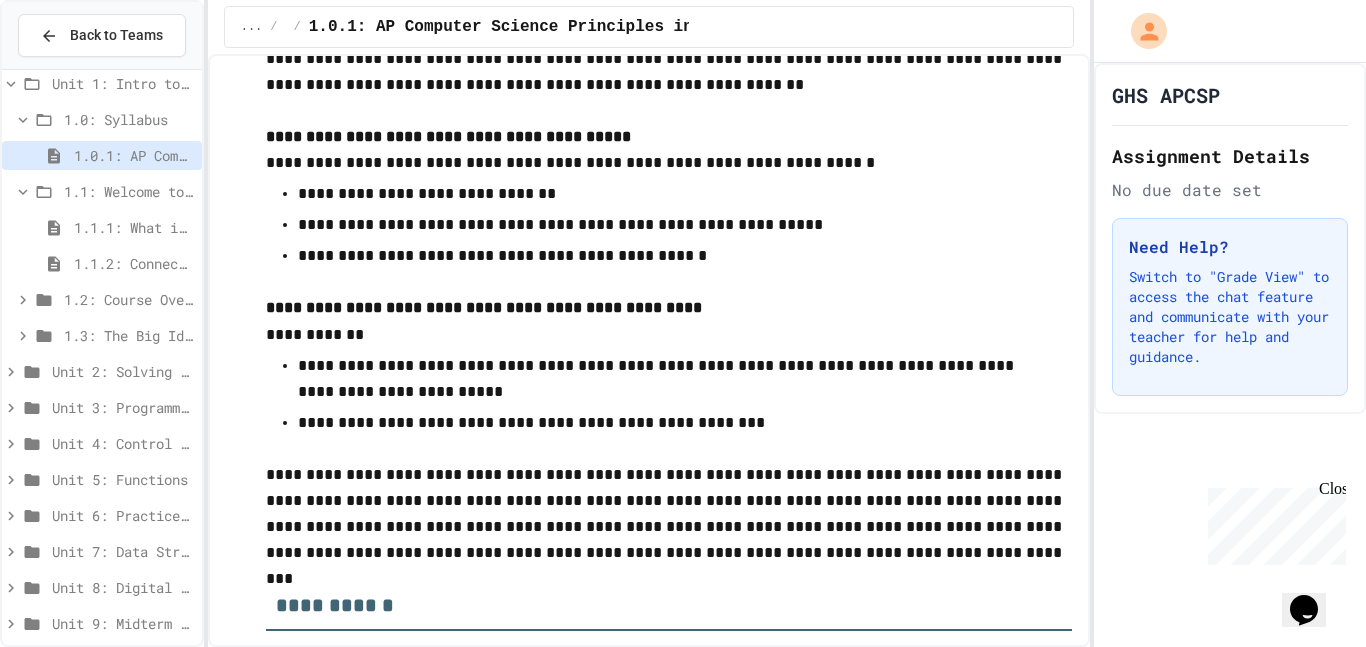 click on "1.1: Welcome to Computer Science" at bounding box center [129, 191] 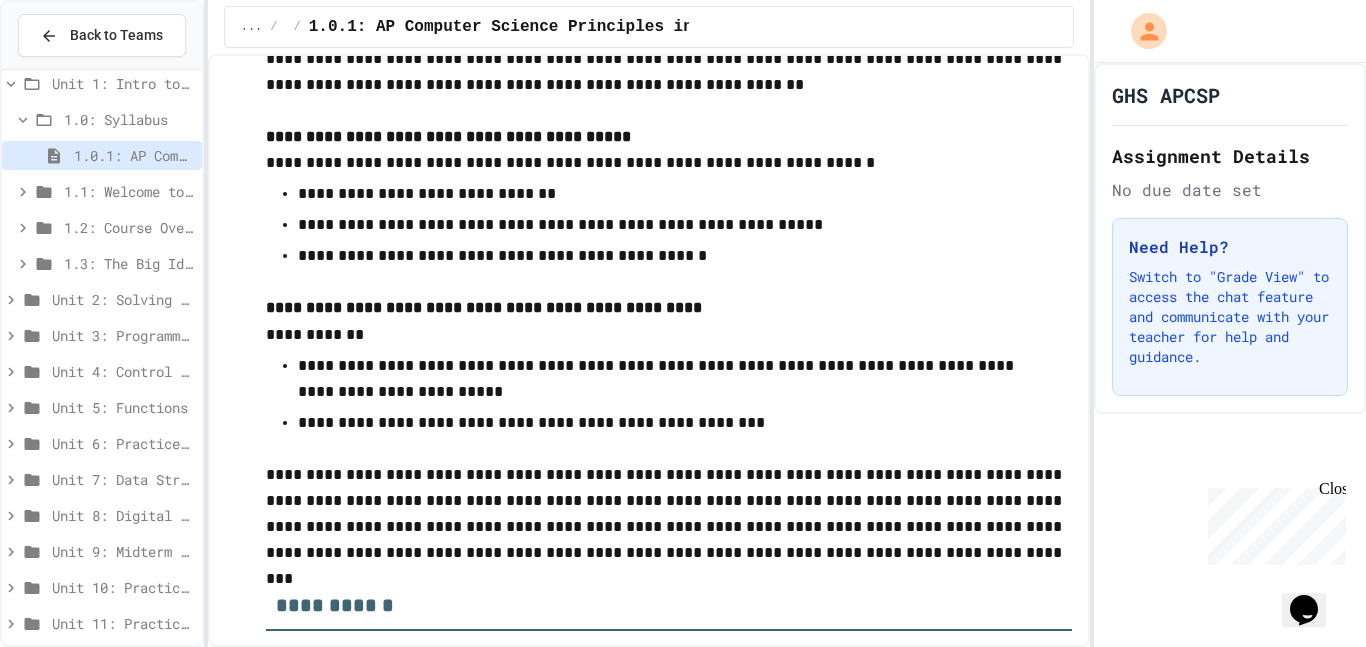 click 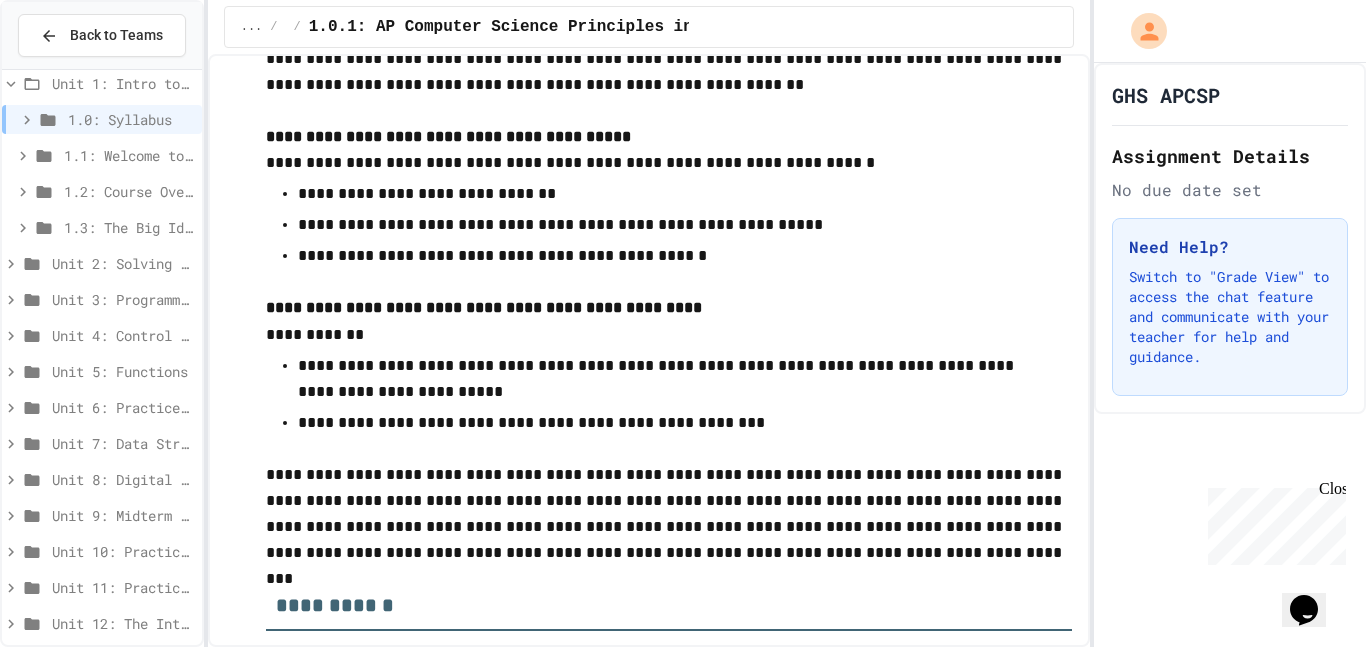 click 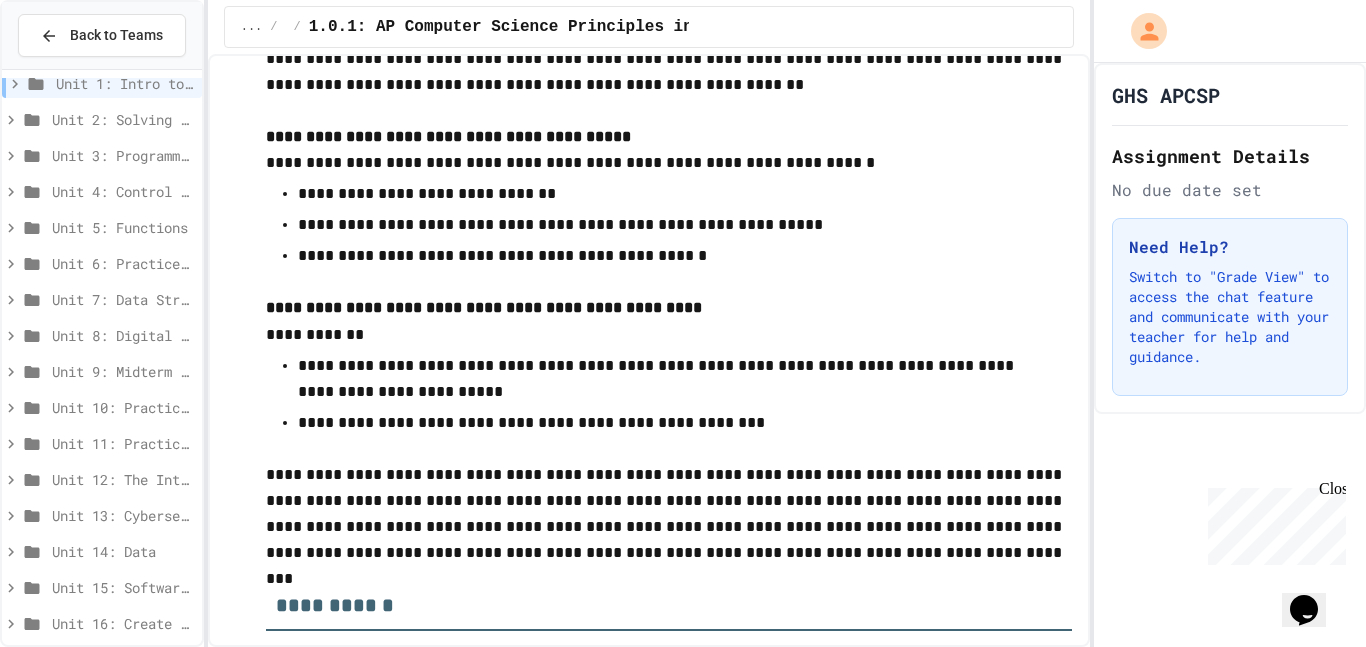 scroll, scrollTop: 0, scrollLeft: 0, axis: both 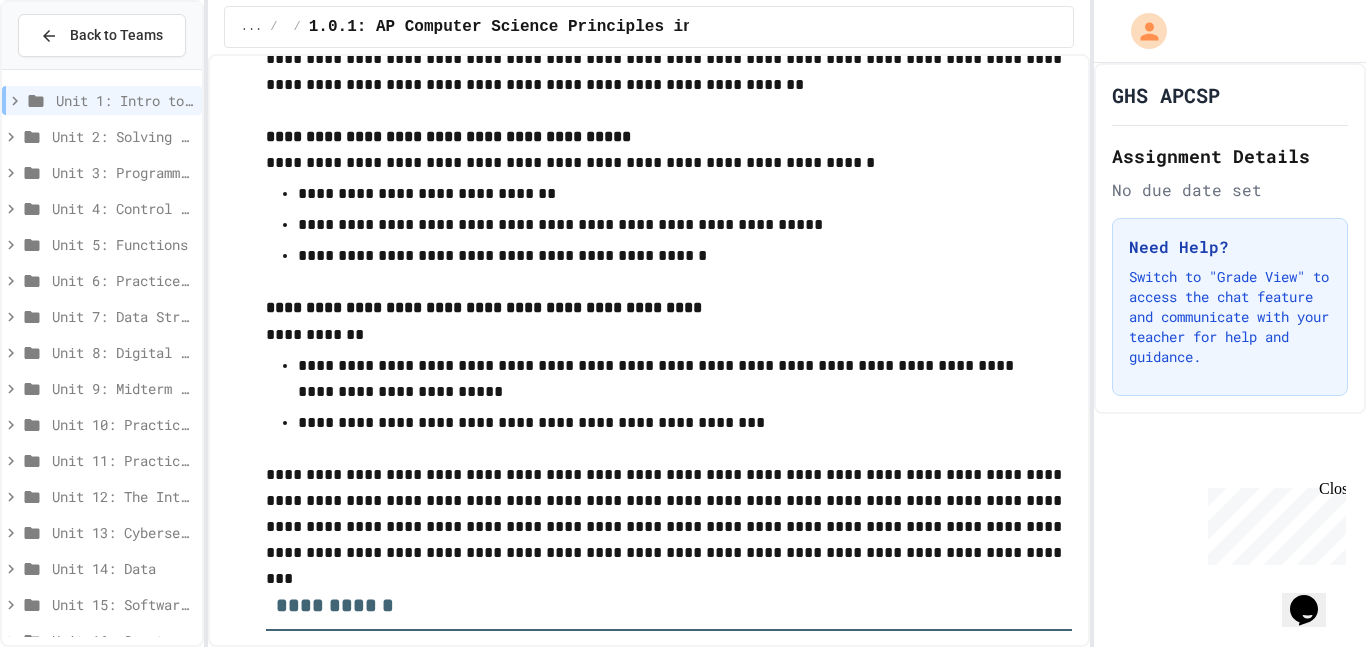click 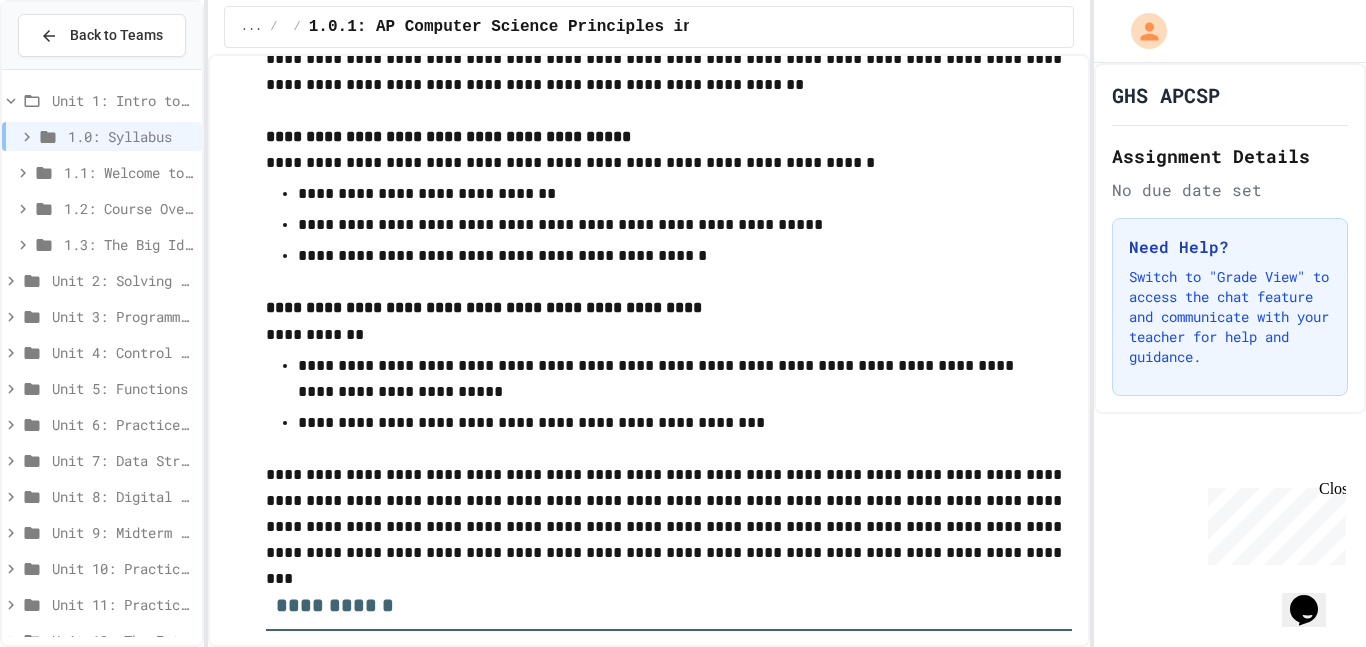 click on "1.1: Welcome to Computer Science" at bounding box center [129, 172] 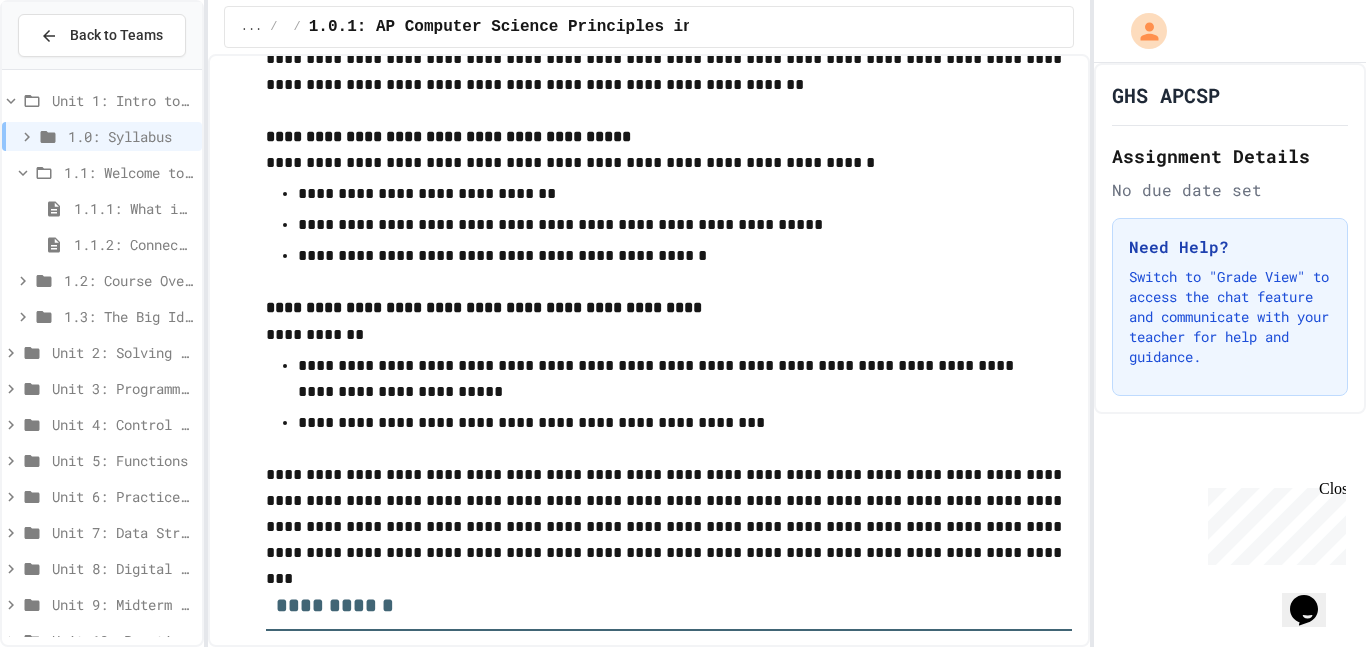 click on "1.1: Welcome to Computer Science" at bounding box center (129, 172) 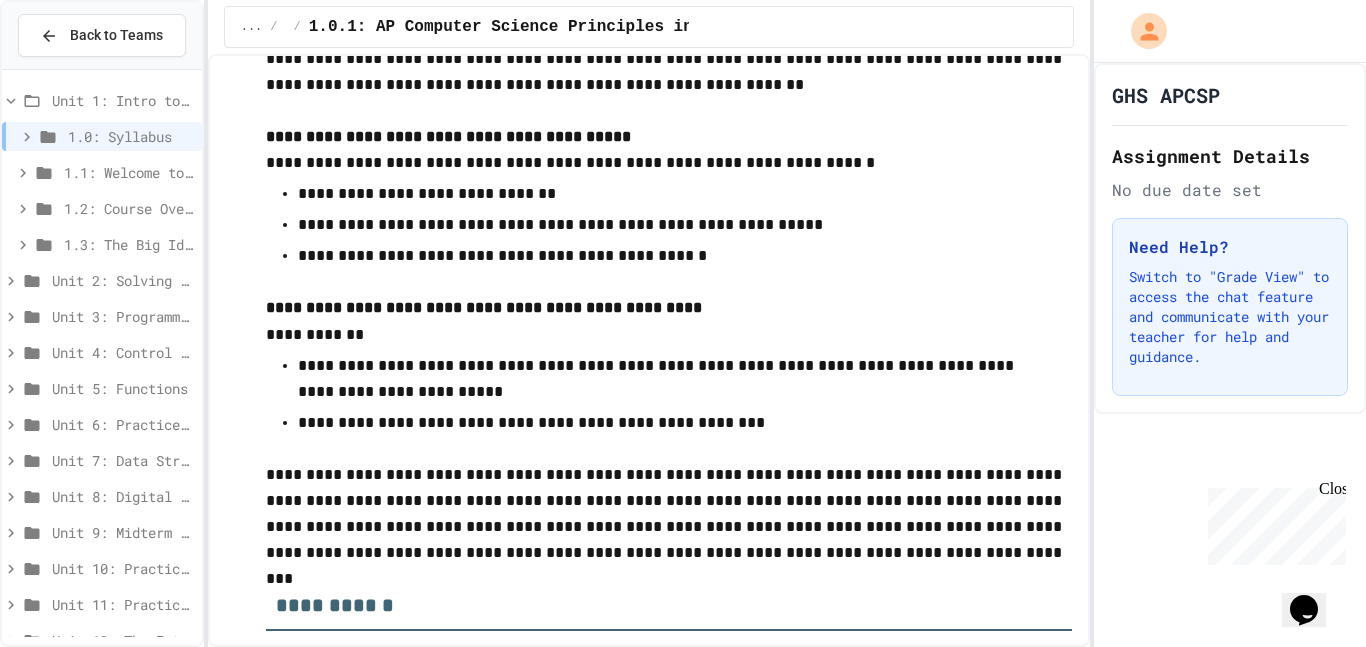click on "1.1: Welcome to Computer Science" at bounding box center [129, 172] 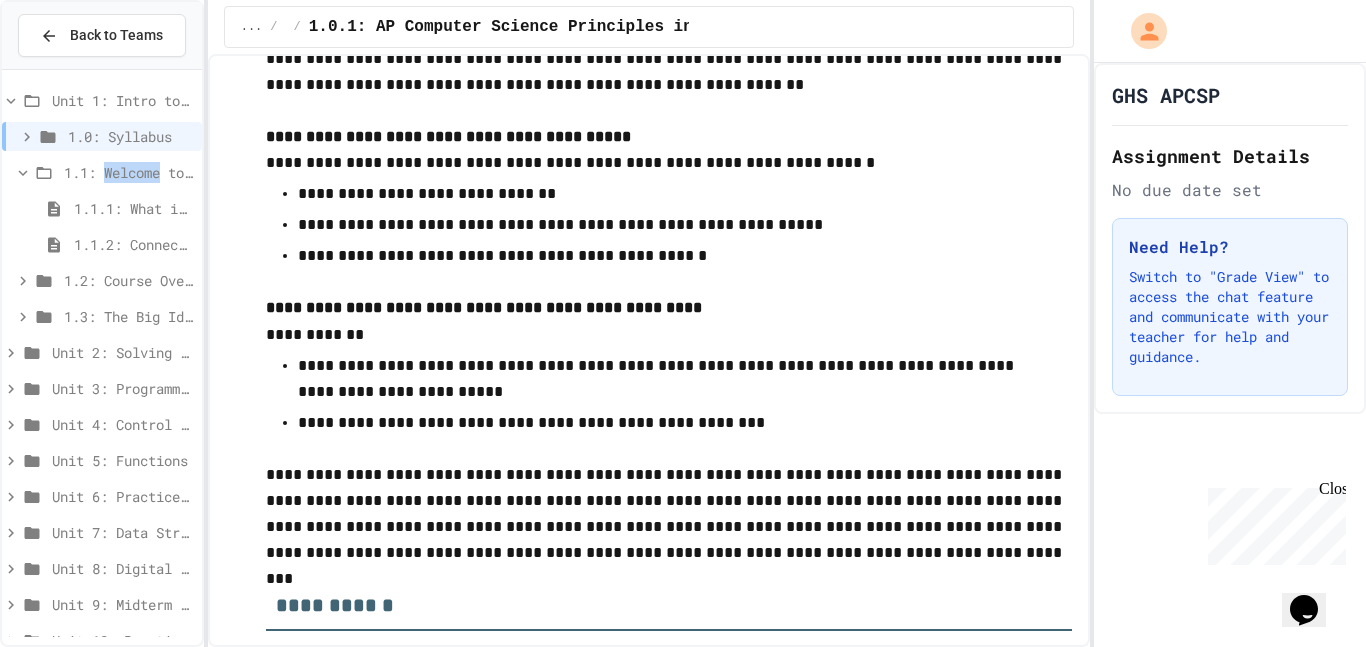 click on "1.1: Welcome to Computer Science" at bounding box center [129, 172] 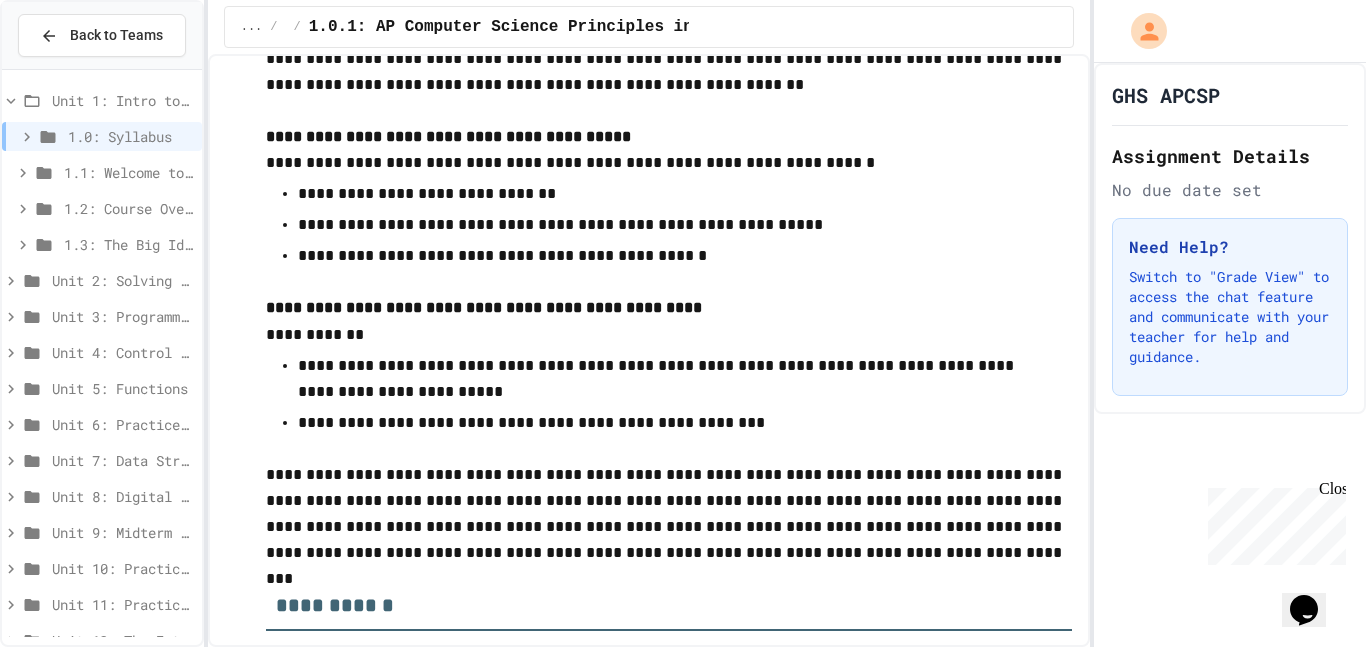 scroll, scrollTop: 0, scrollLeft: 0, axis: both 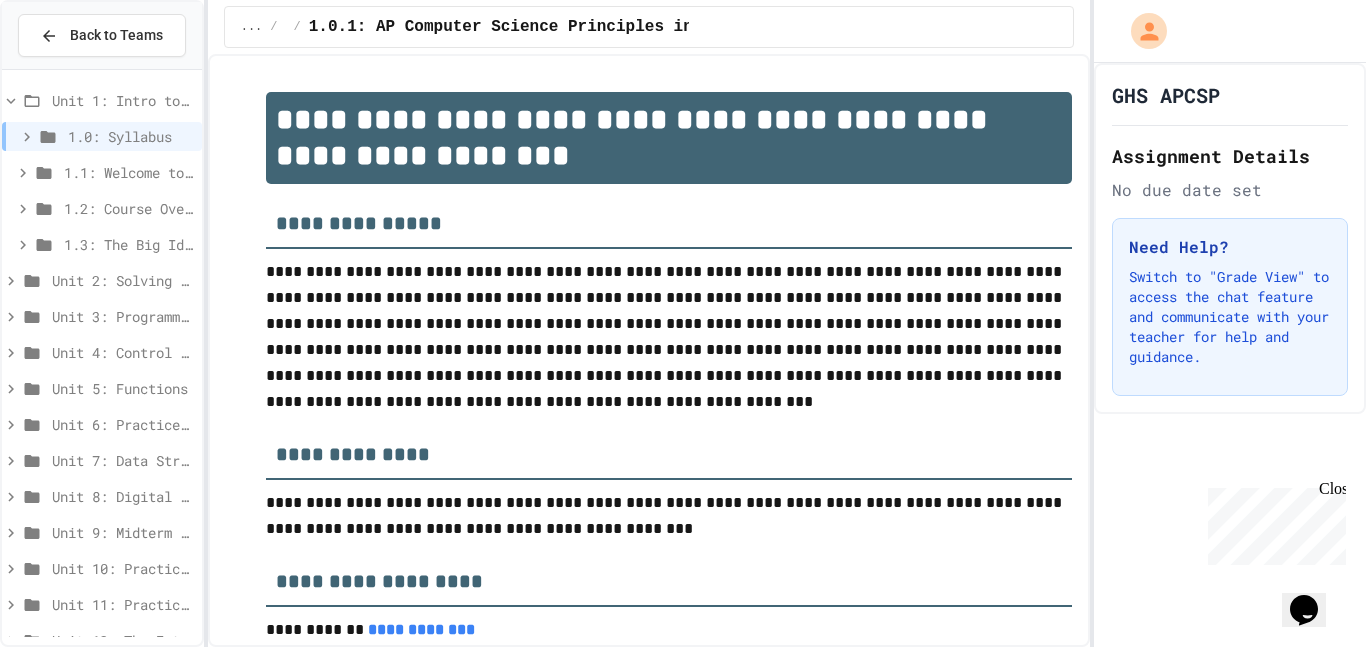 click 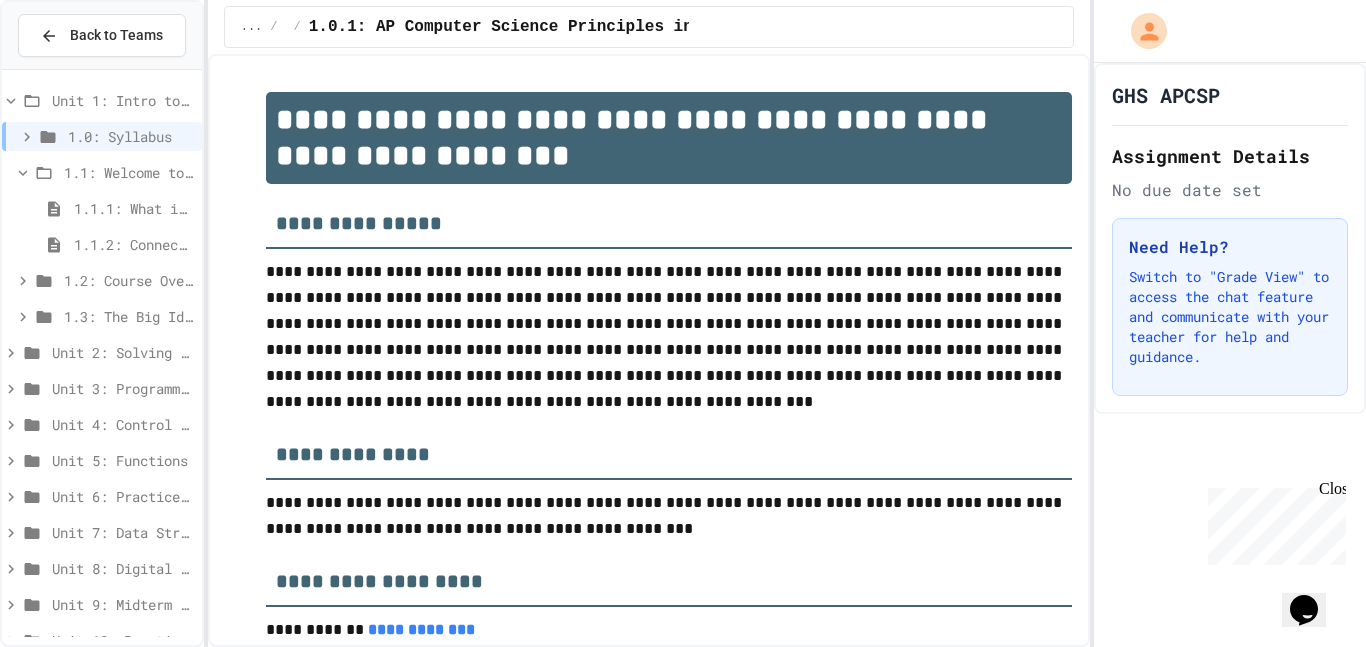 click on "1.1.1: What is Computer Science?" at bounding box center [102, 212] 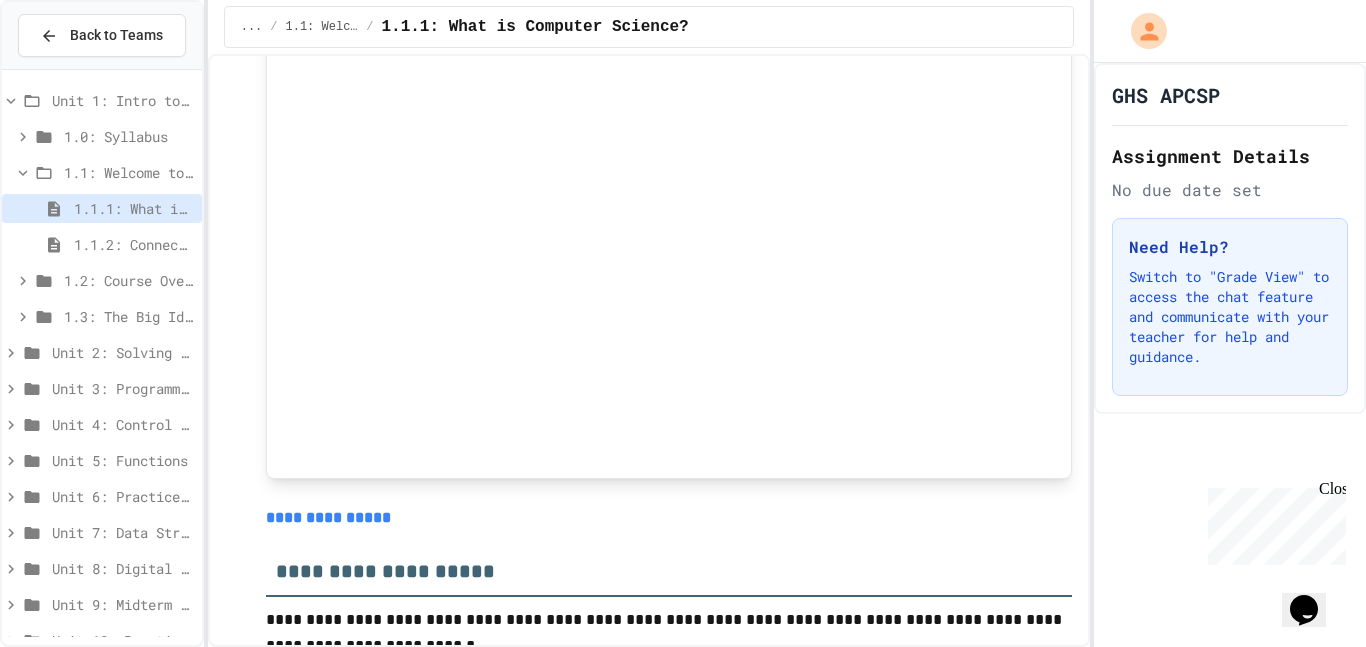 scroll, scrollTop: 2157, scrollLeft: 0, axis: vertical 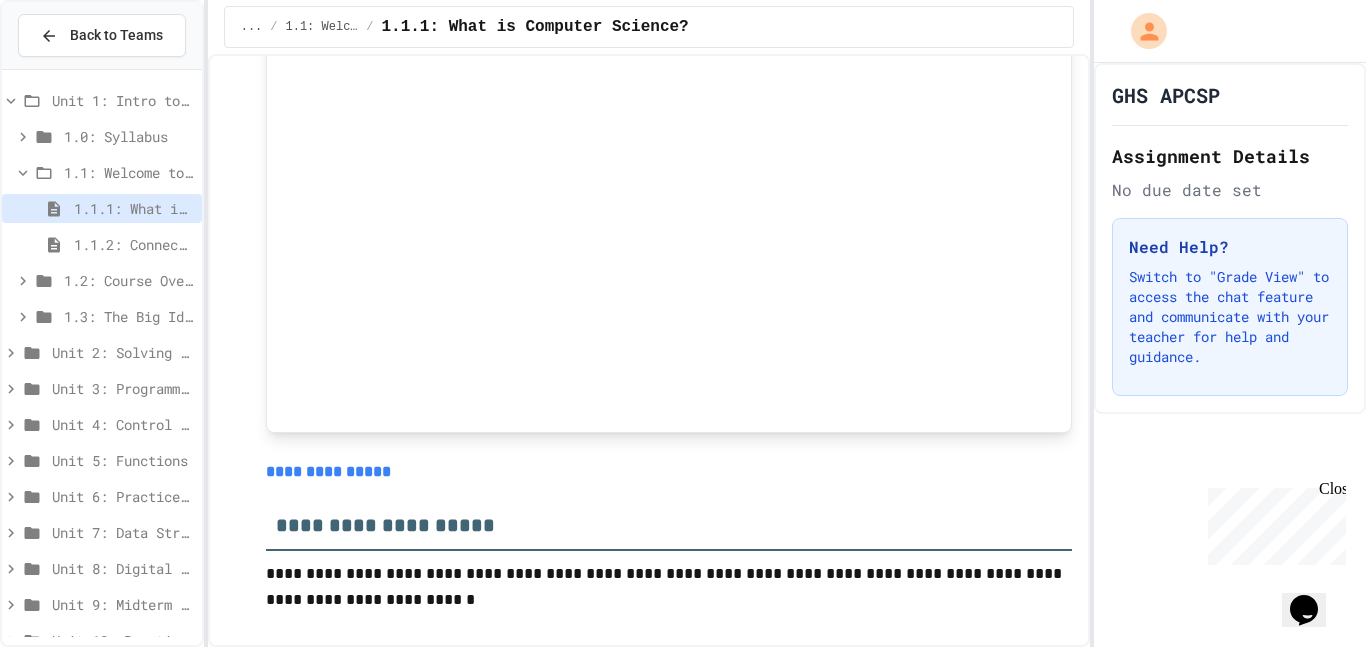 click on "**********" at bounding box center [328, 471] 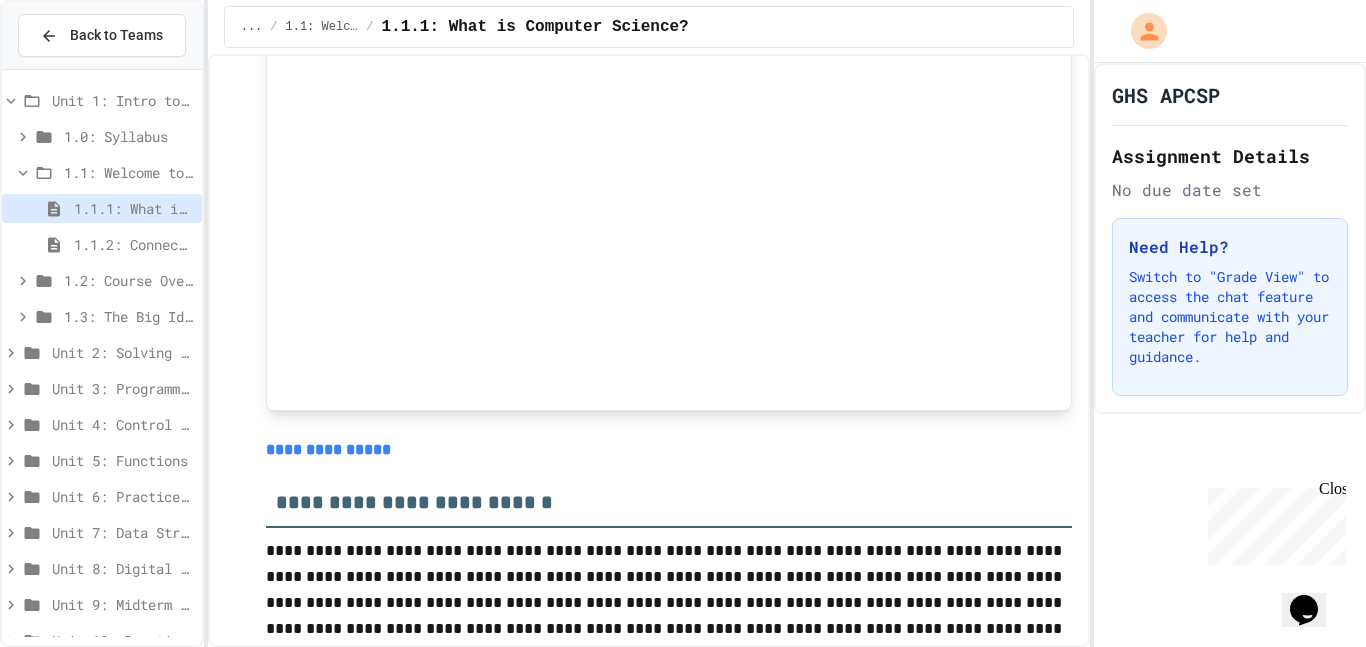 scroll, scrollTop: 4260, scrollLeft: 0, axis: vertical 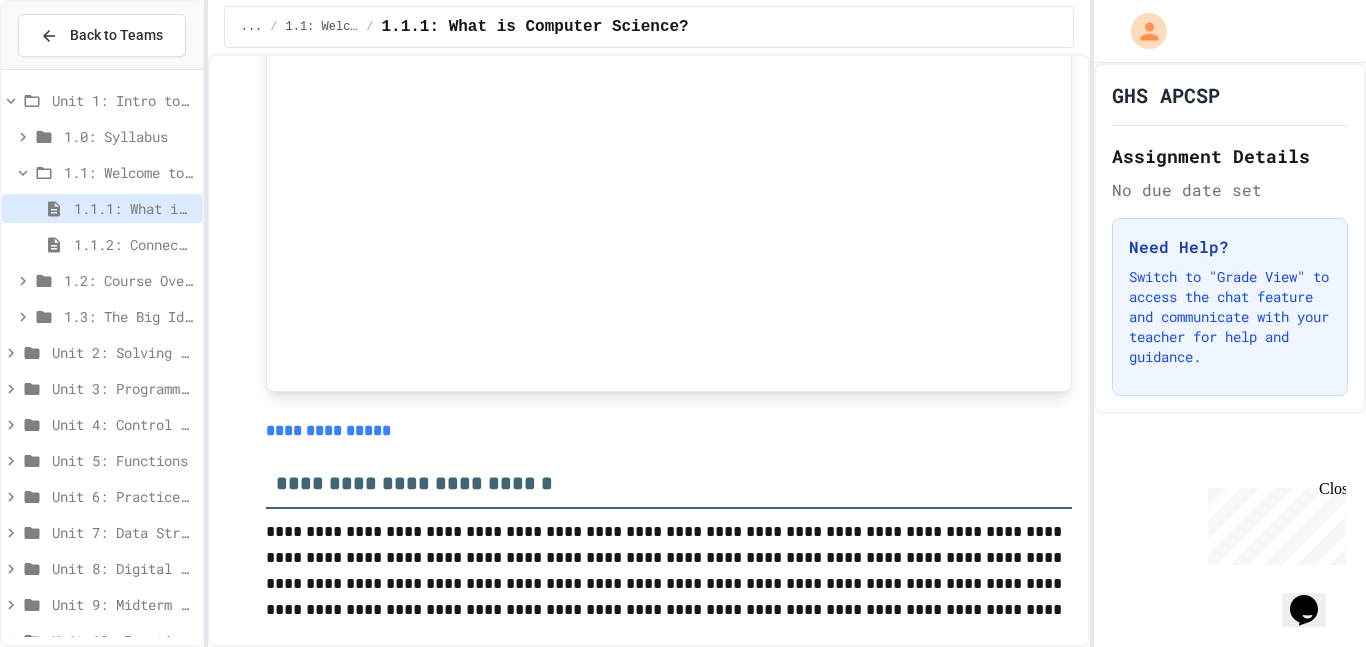 click on "**********" at bounding box center [328, 430] 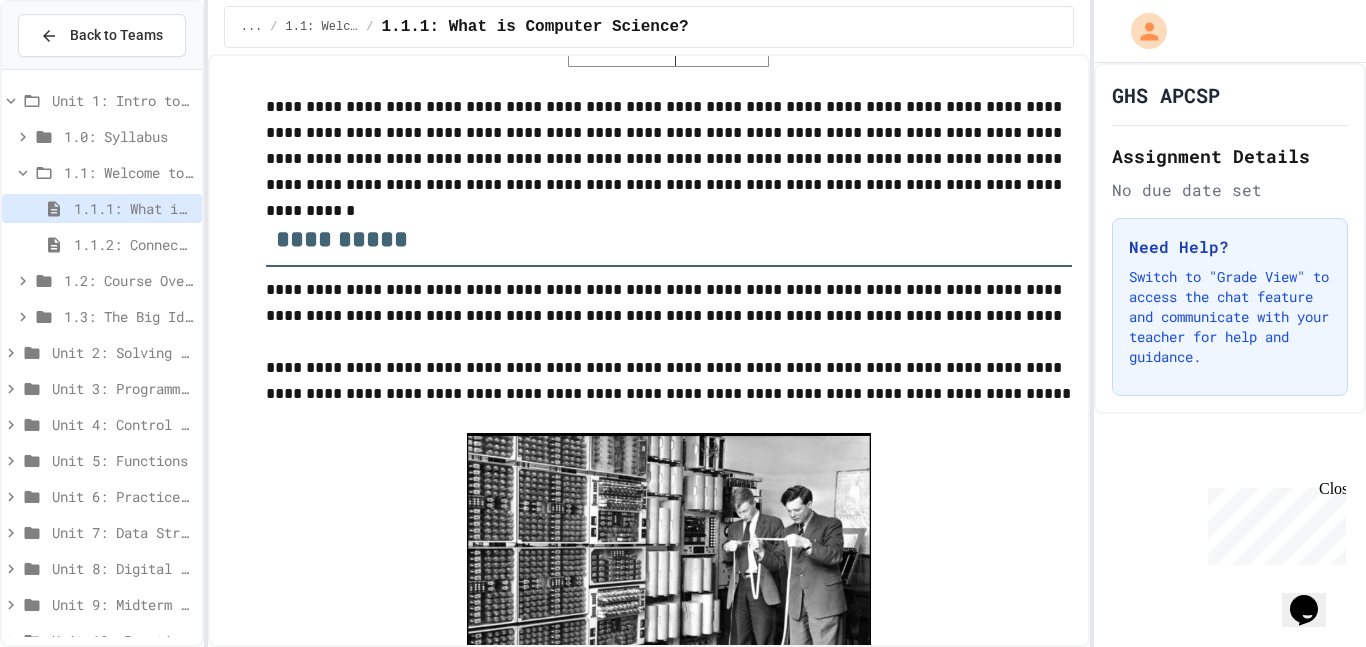 scroll, scrollTop: 6174, scrollLeft: 0, axis: vertical 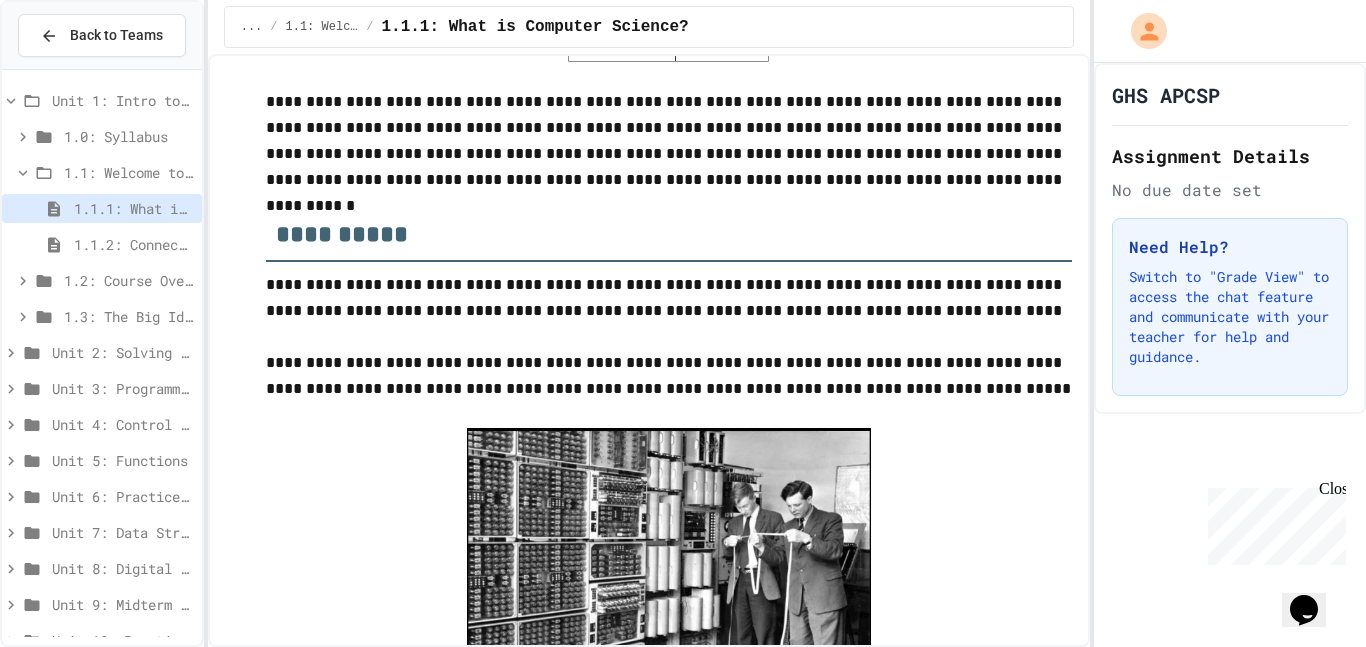 click on "**********" at bounding box center [669, 227] 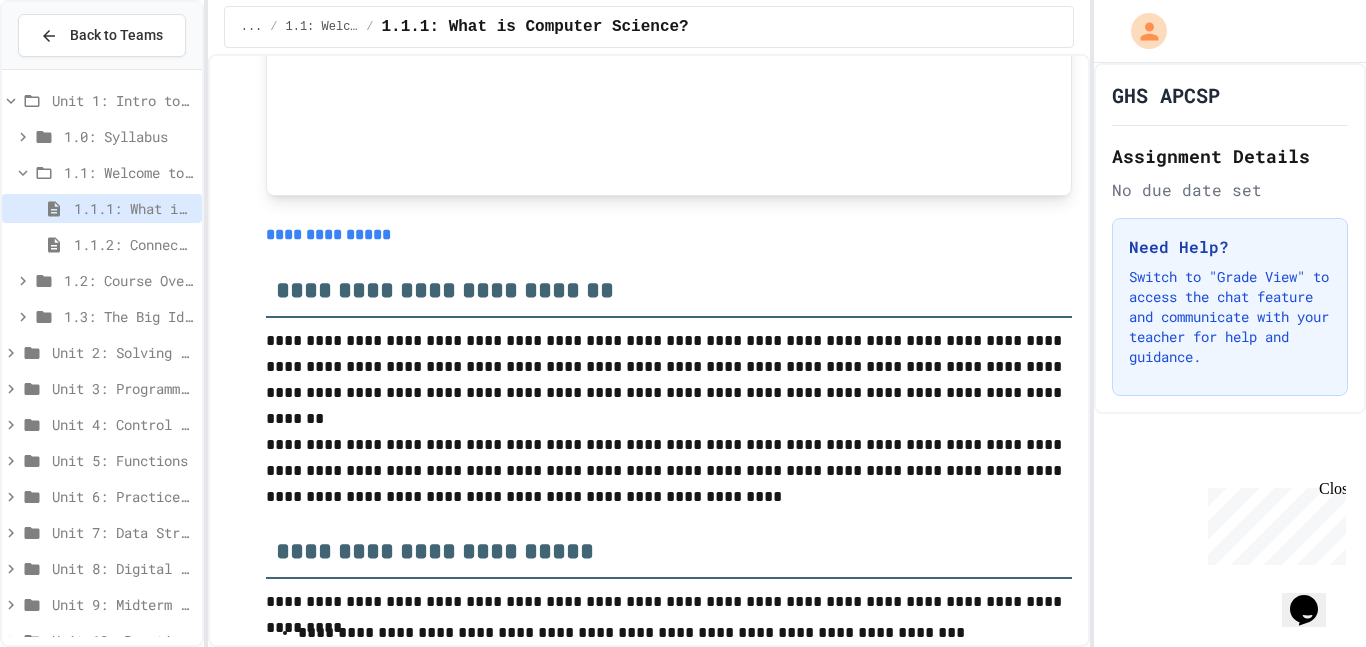 scroll, scrollTop: 8038, scrollLeft: 0, axis: vertical 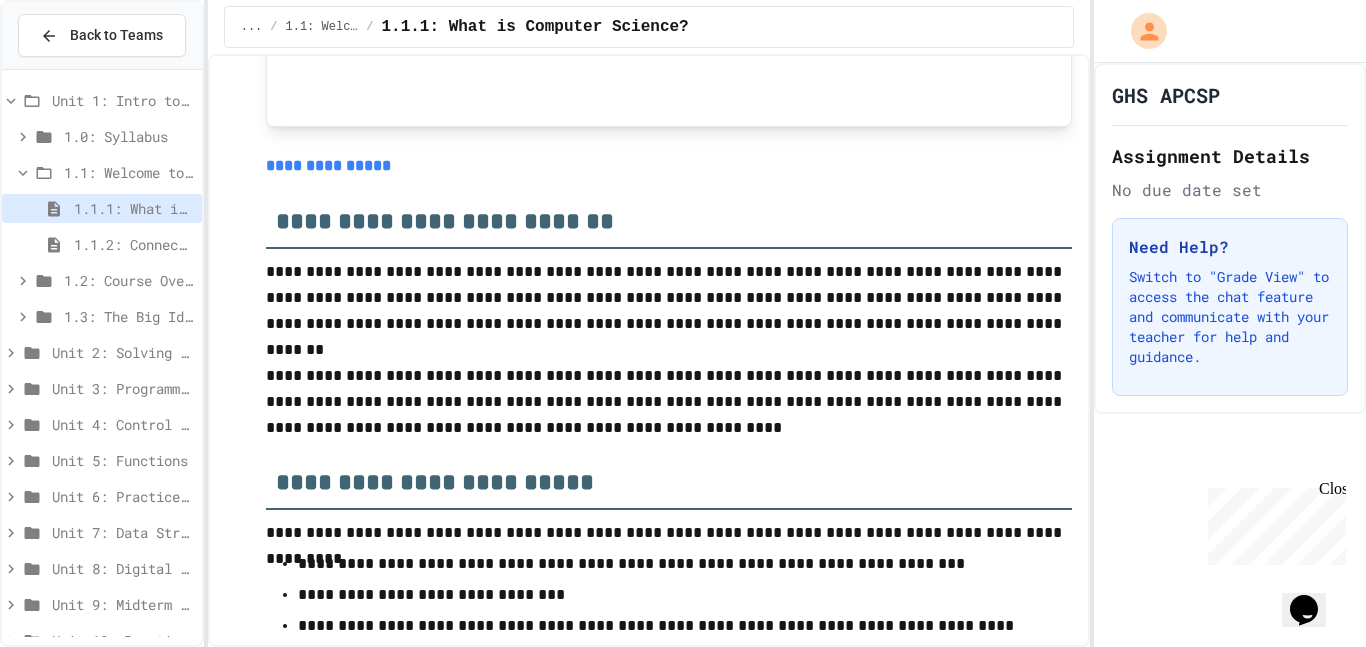 click on "**********" at bounding box center [328, 165] 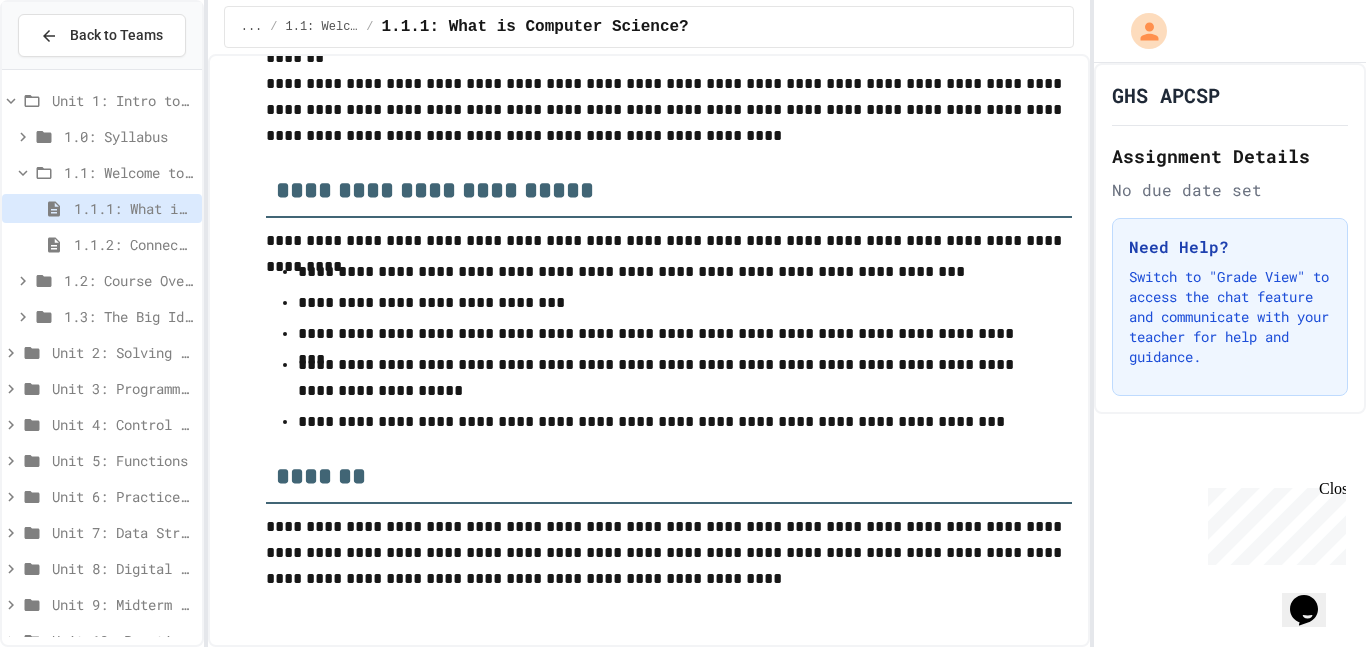 scroll, scrollTop: 8341, scrollLeft: 0, axis: vertical 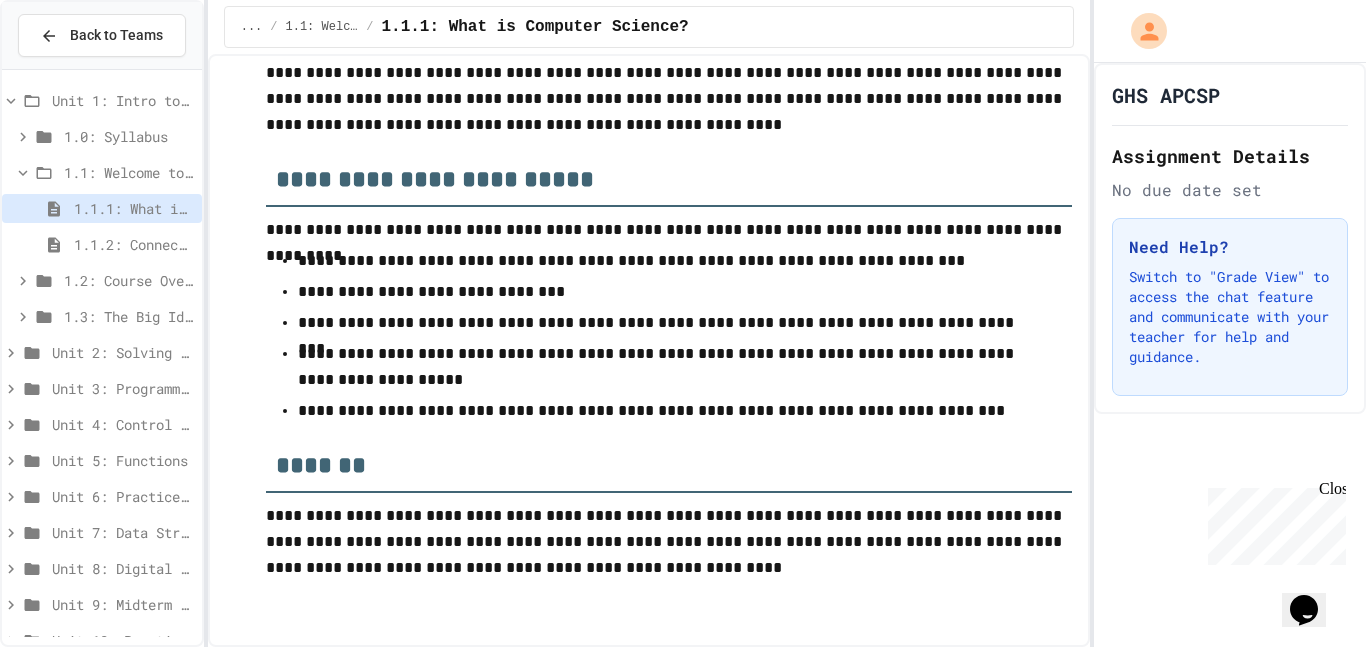 click on "1.1.2: Connect with Your World" at bounding box center [134, 244] 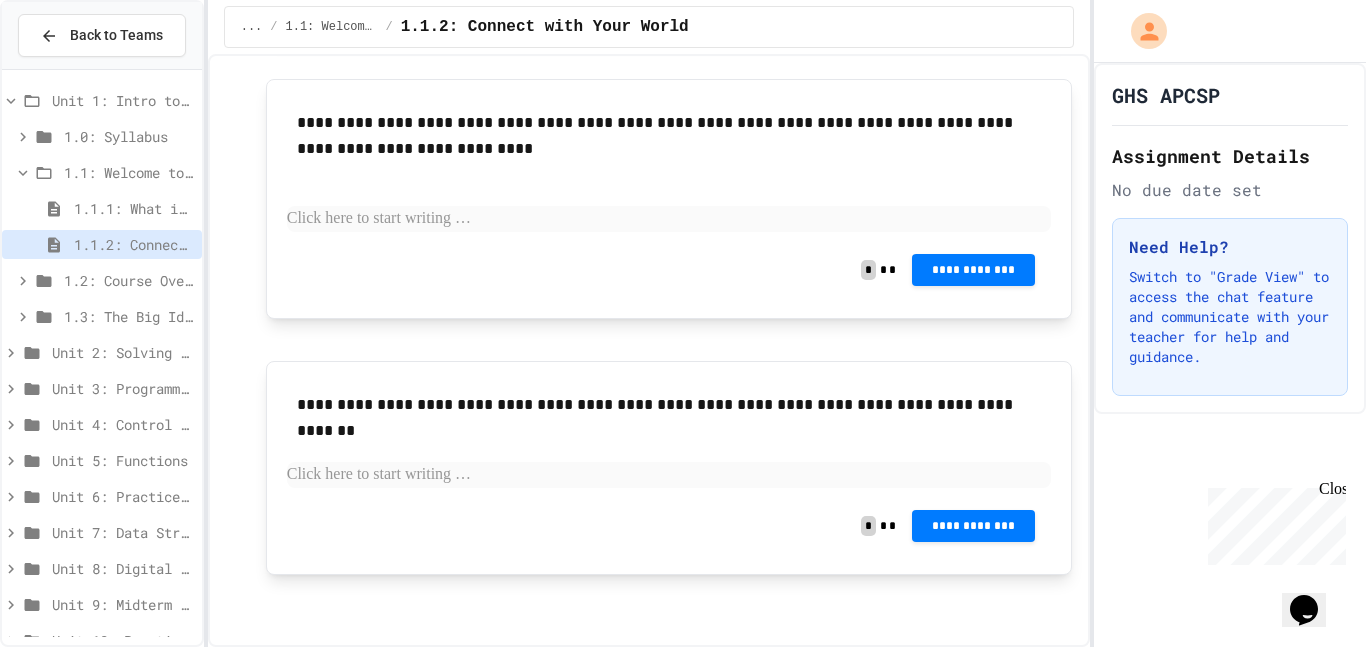 scroll, scrollTop: 0, scrollLeft: 0, axis: both 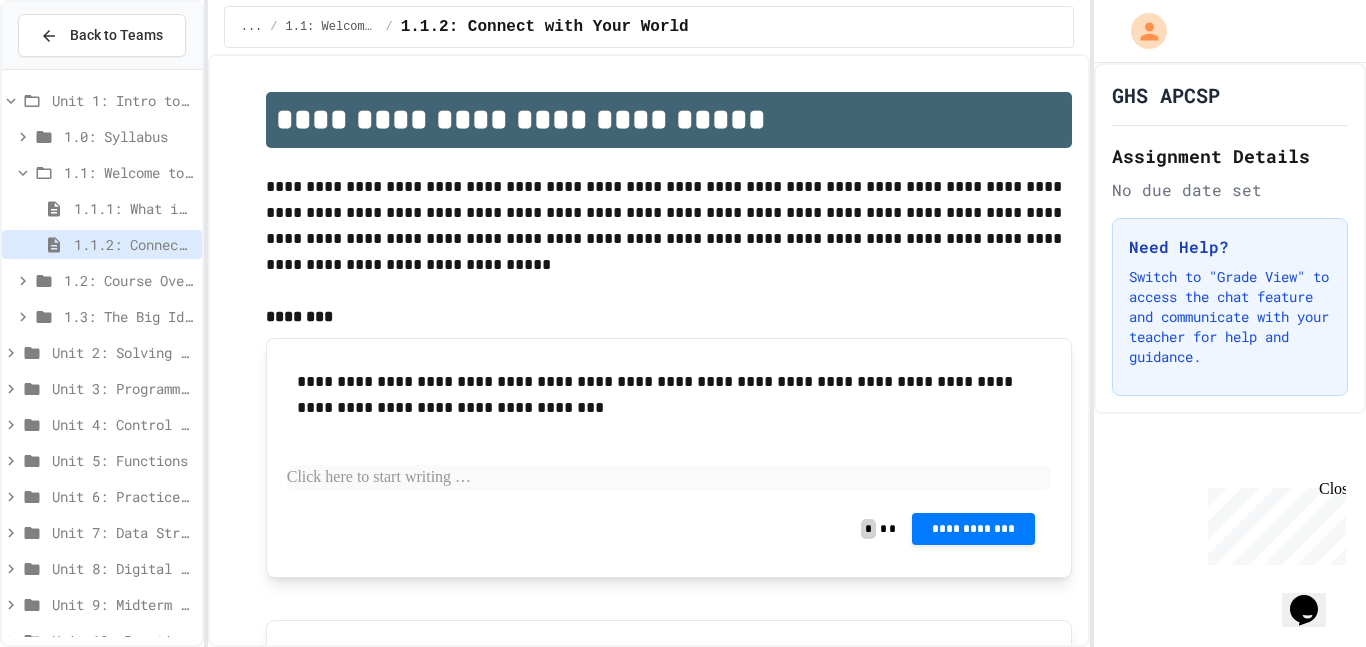 click at bounding box center [669, 478] 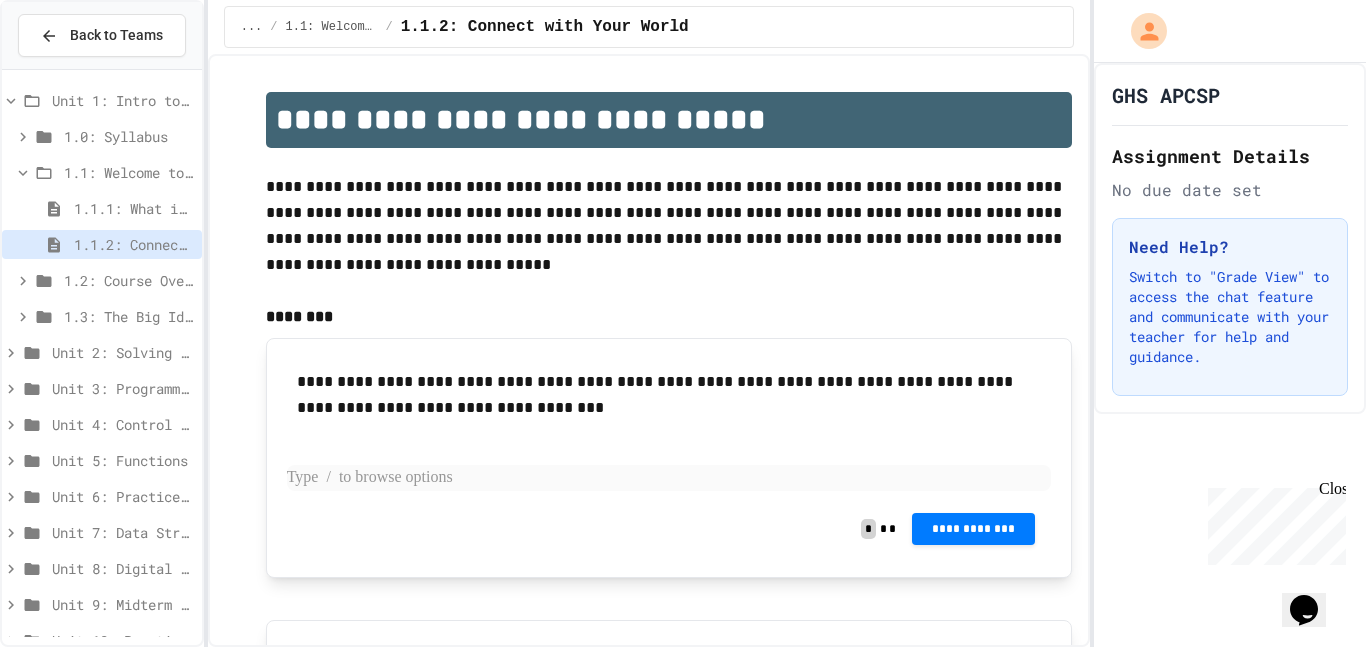 type 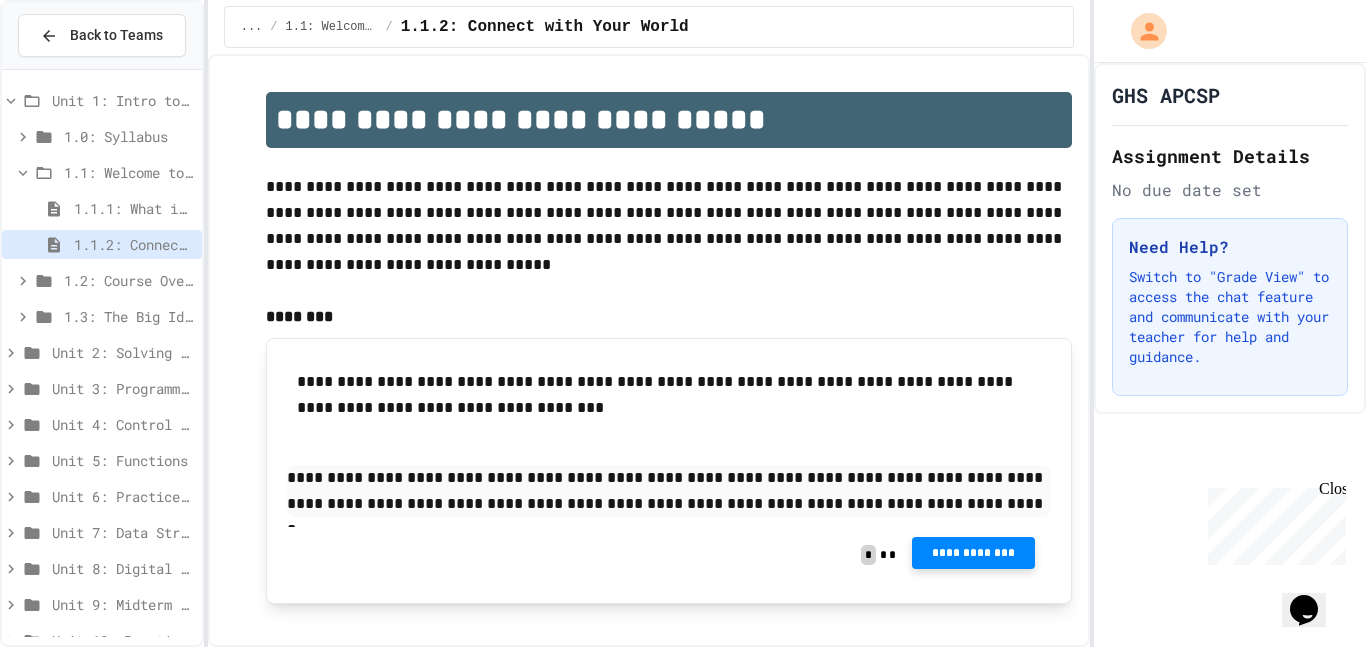 click on "**********" at bounding box center (973, 553) 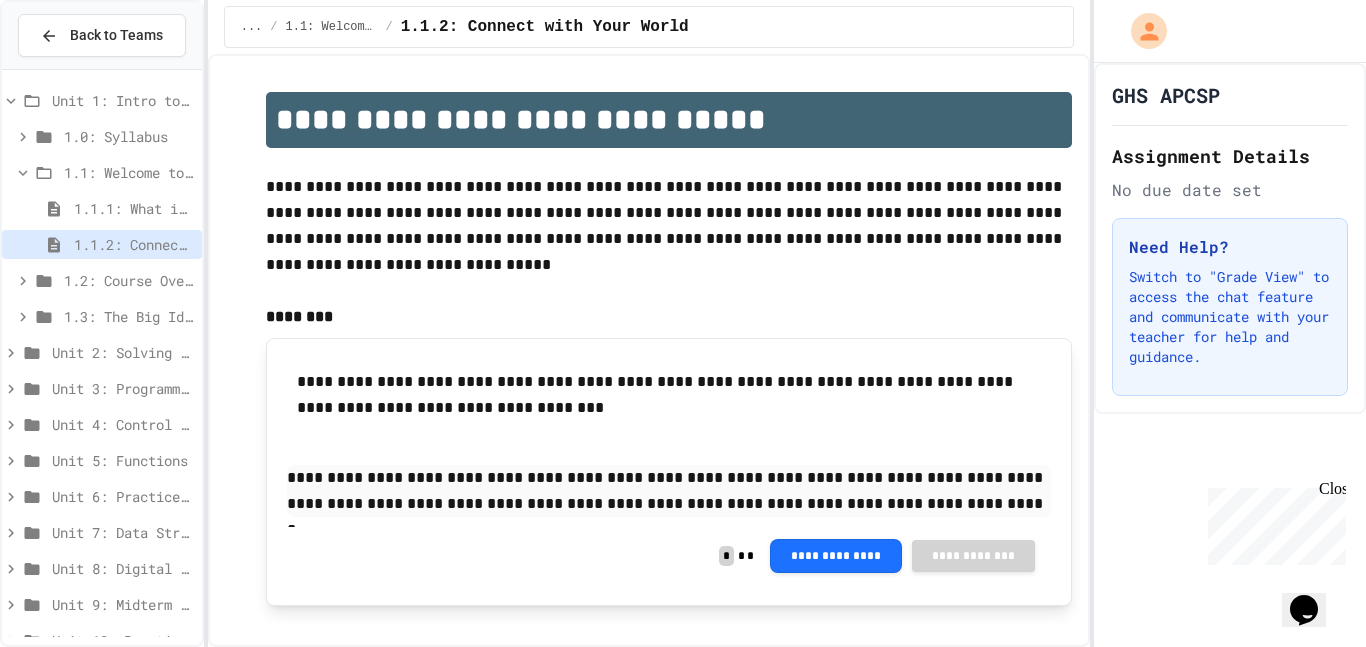click at bounding box center [1261, 683] 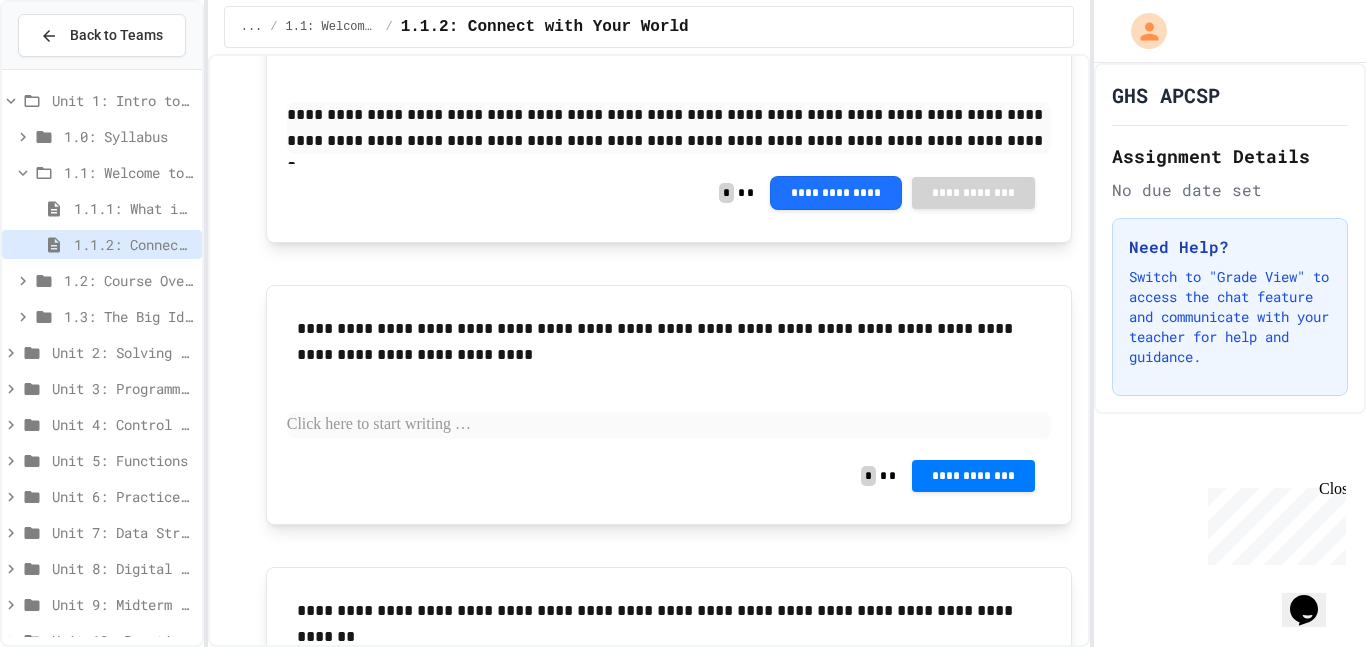 scroll, scrollTop: 377, scrollLeft: 0, axis: vertical 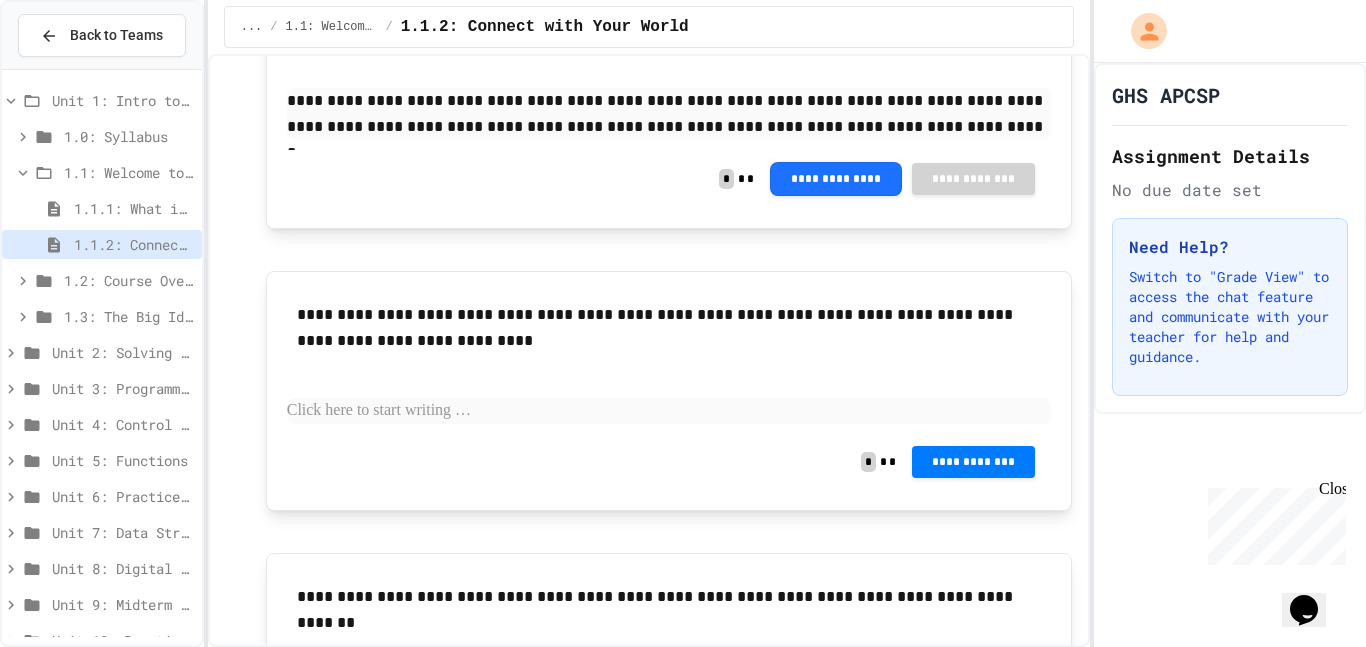 drag, startPoint x: 550, startPoint y: 323, endPoint x: 820, endPoint y: 334, distance: 270.22397 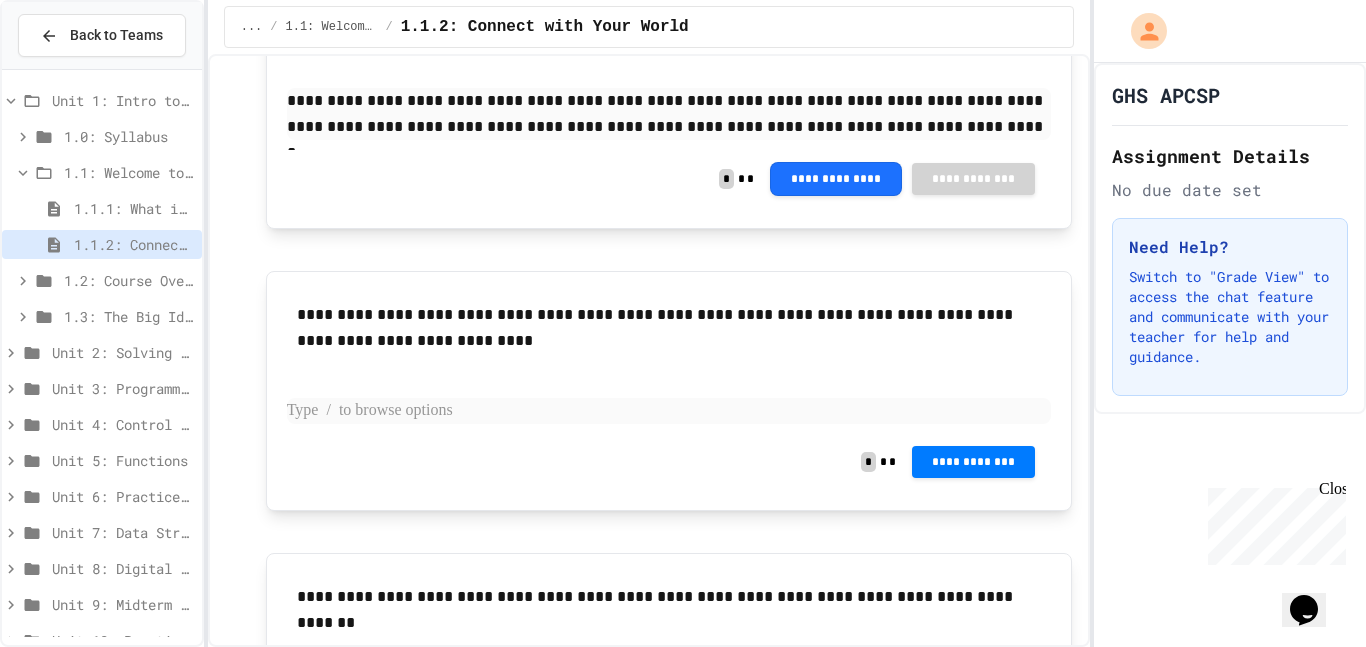 type 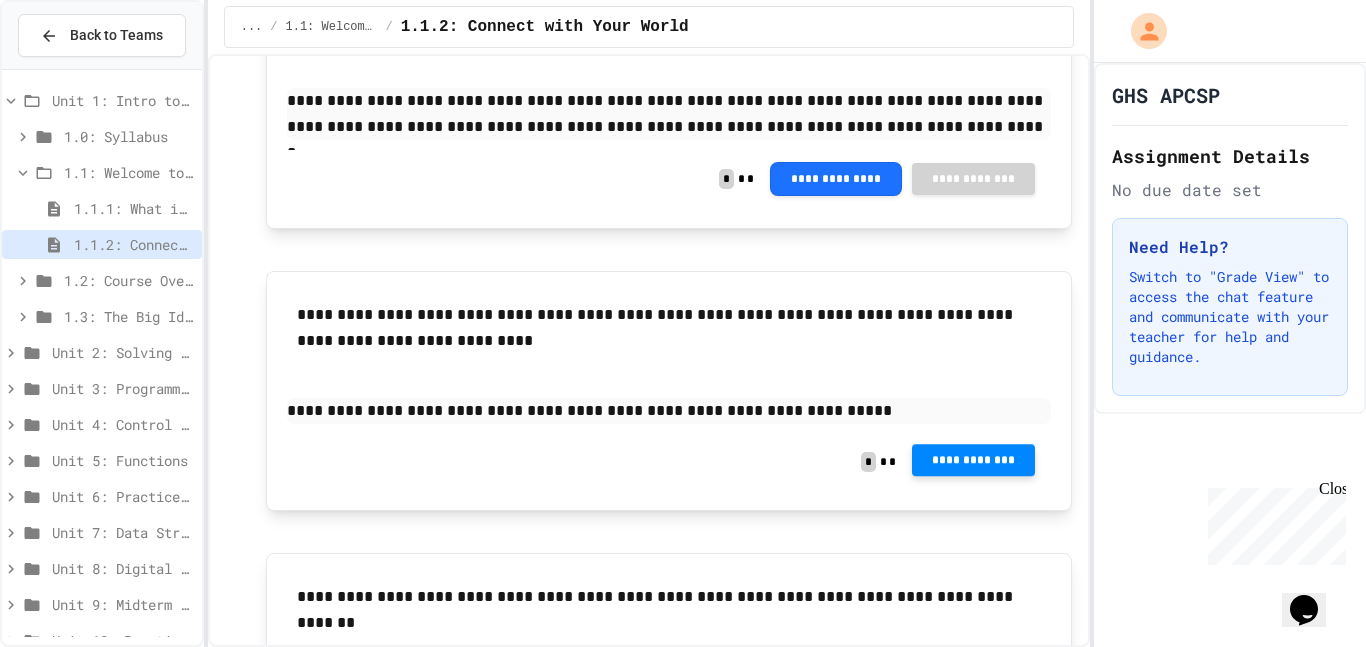 click on "**********" at bounding box center [973, 461] 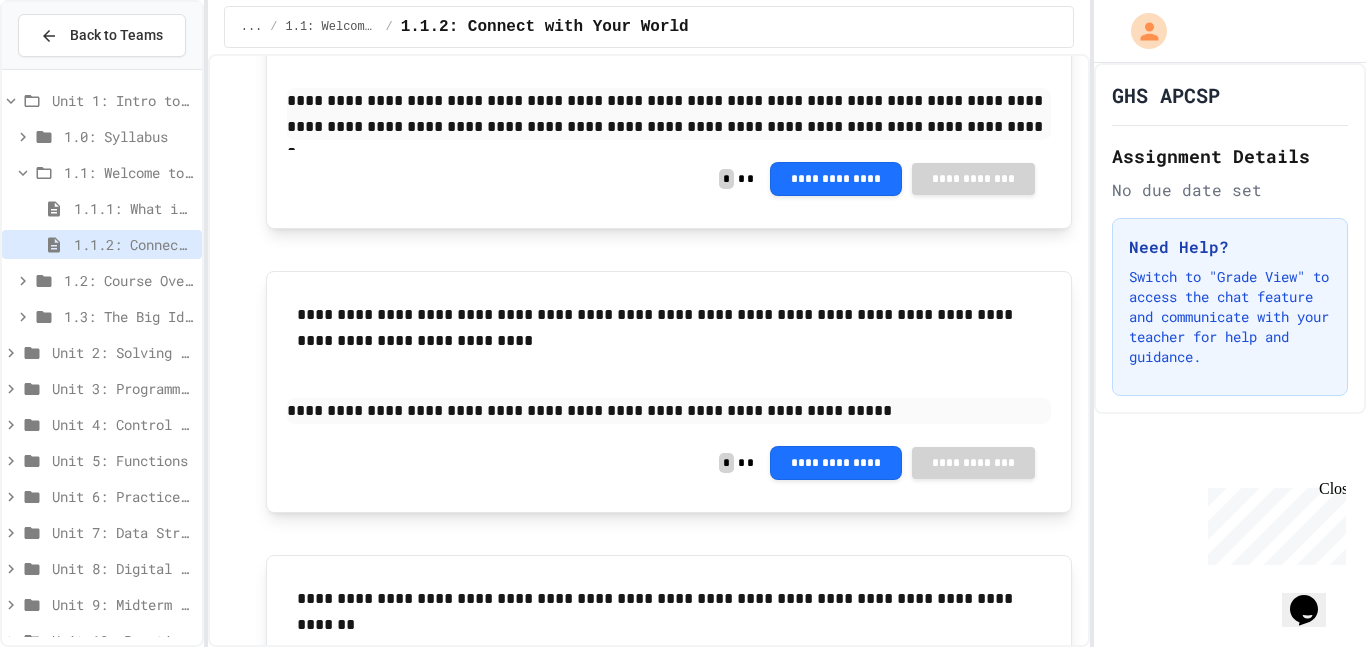 click at bounding box center [1262, 683] 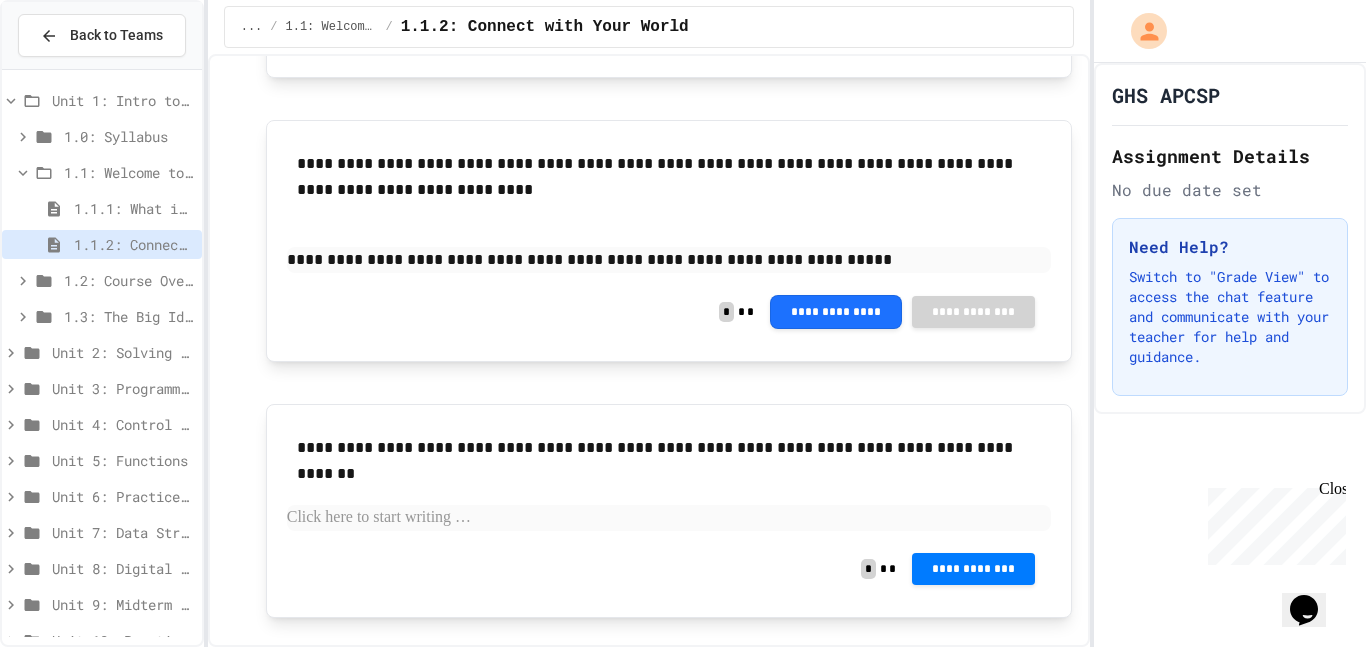 scroll, scrollTop: 530, scrollLeft: 0, axis: vertical 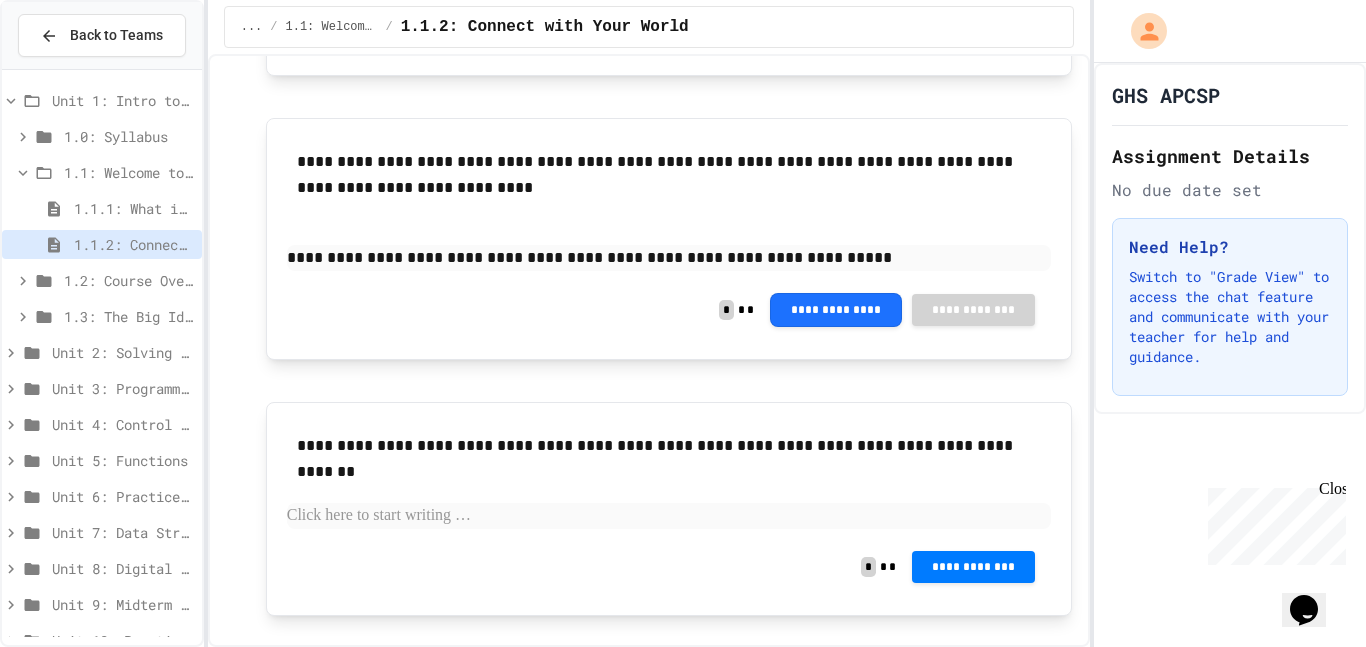 click on "**********" at bounding box center [669, 567] 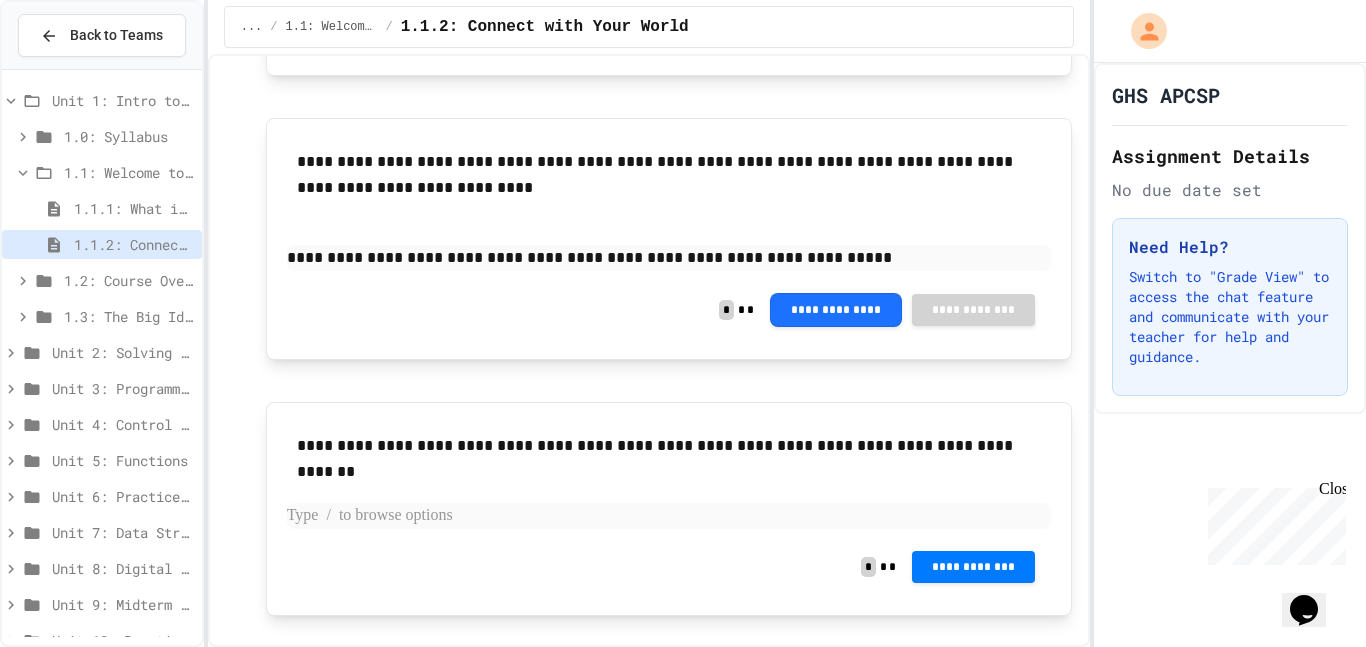 click at bounding box center [669, 516] 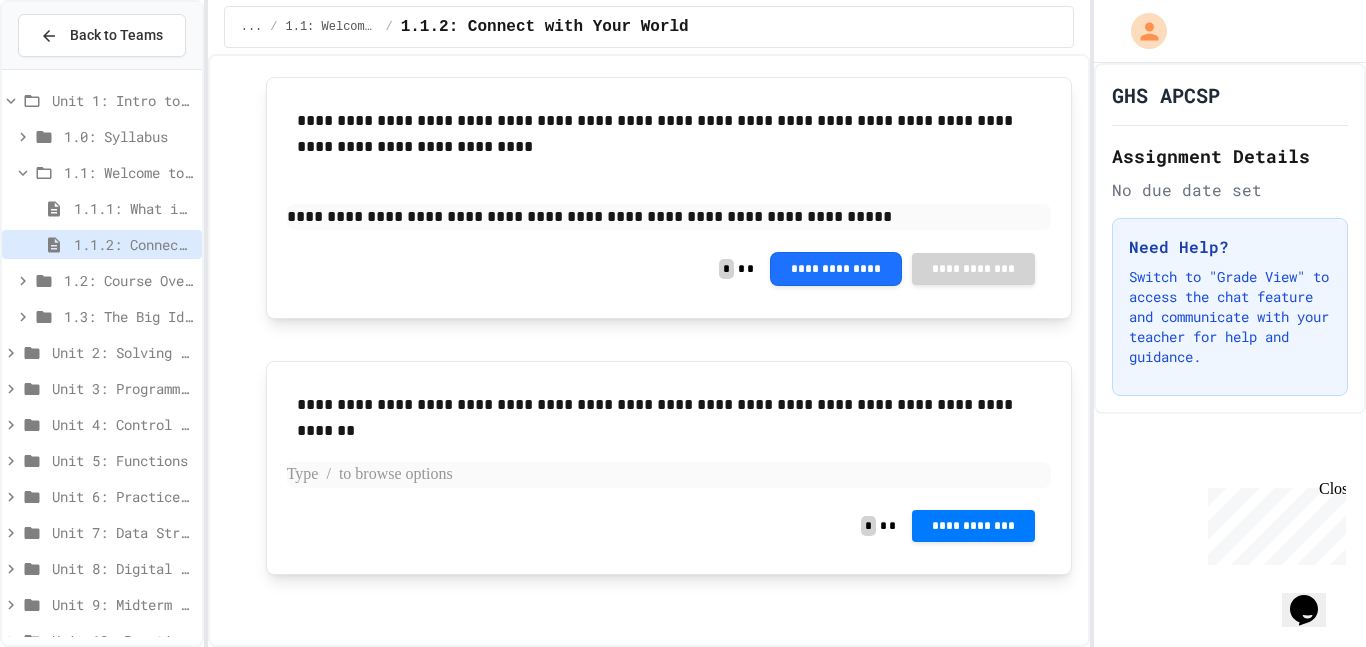 type 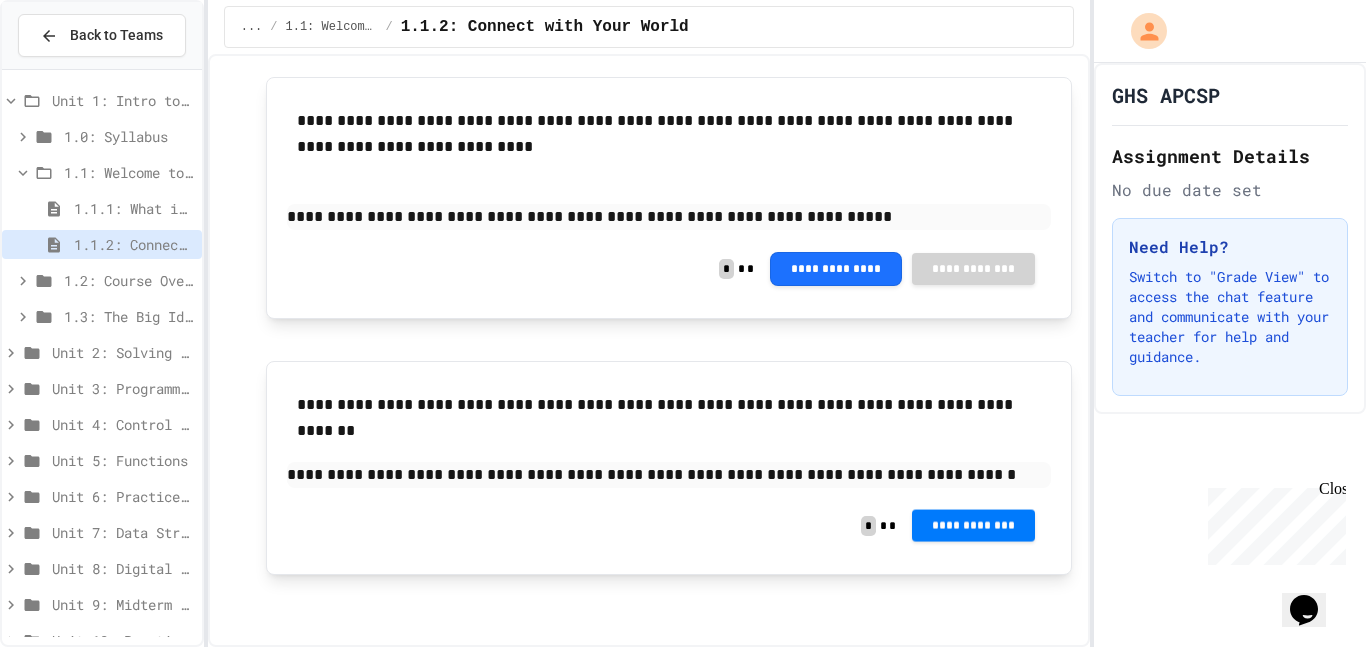 click on "**********" at bounding box center [973, 526] 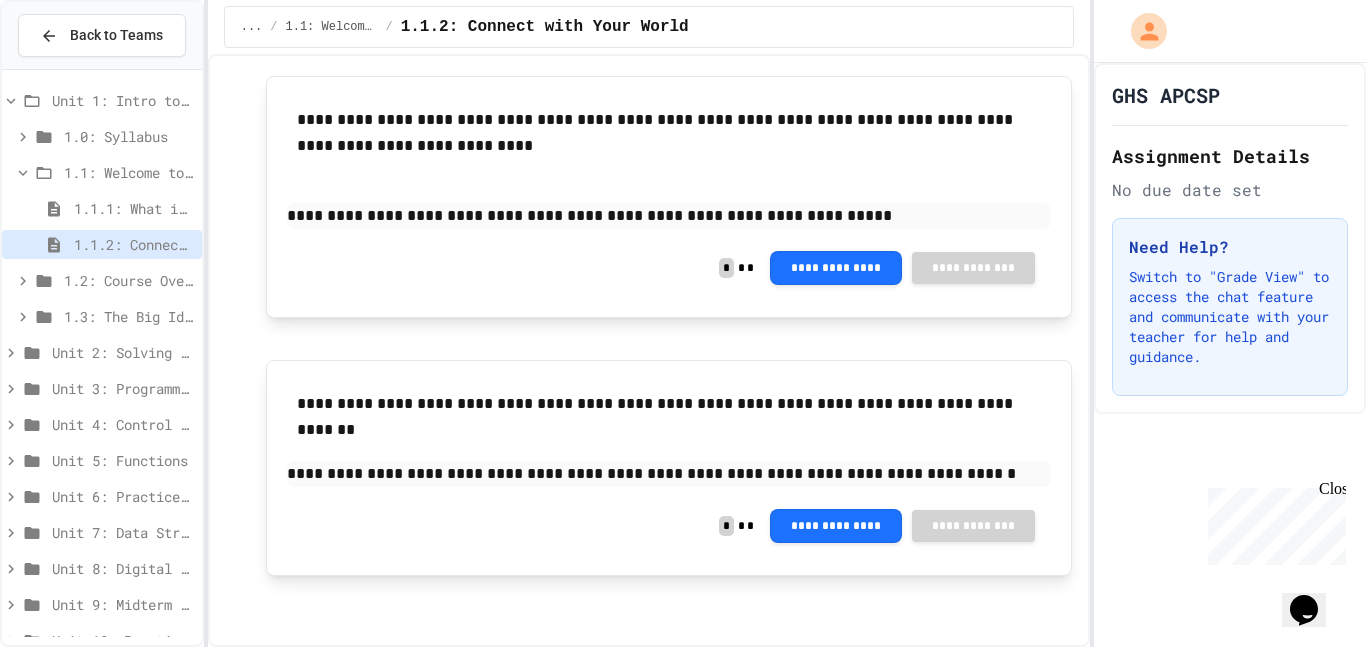 click 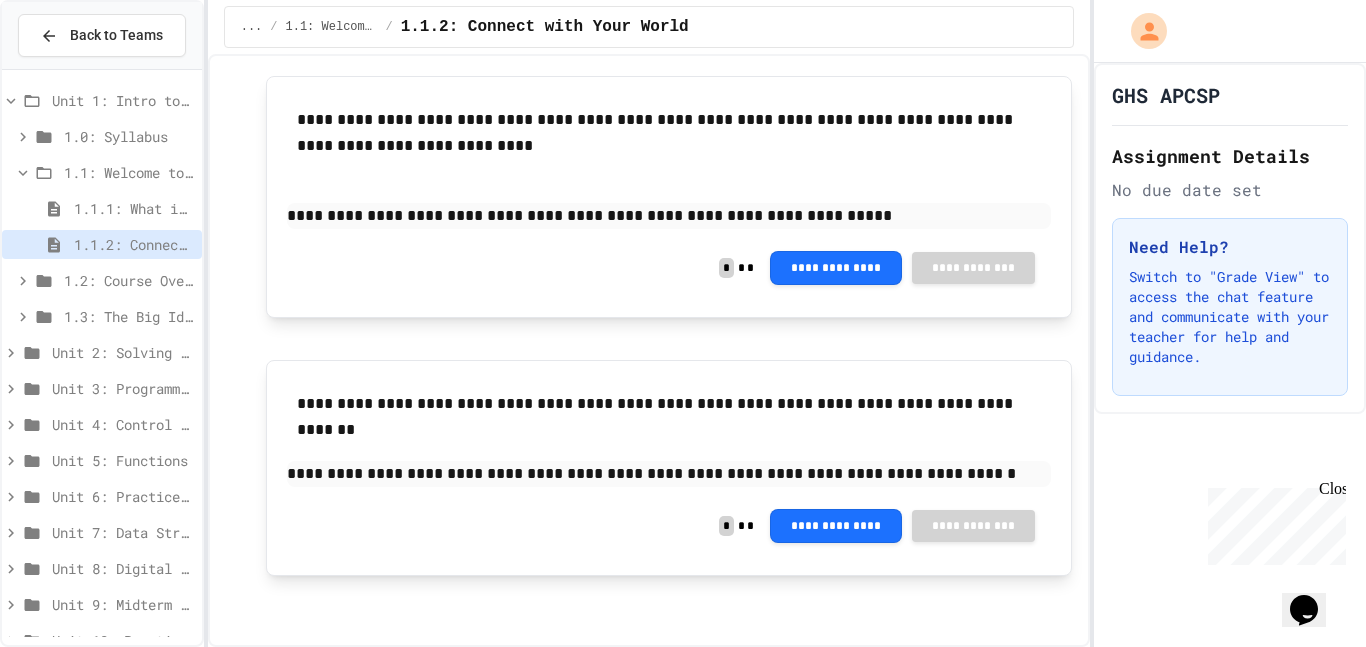 scroll, scrollTop: 0, scrollLeft: 0, axis: both 